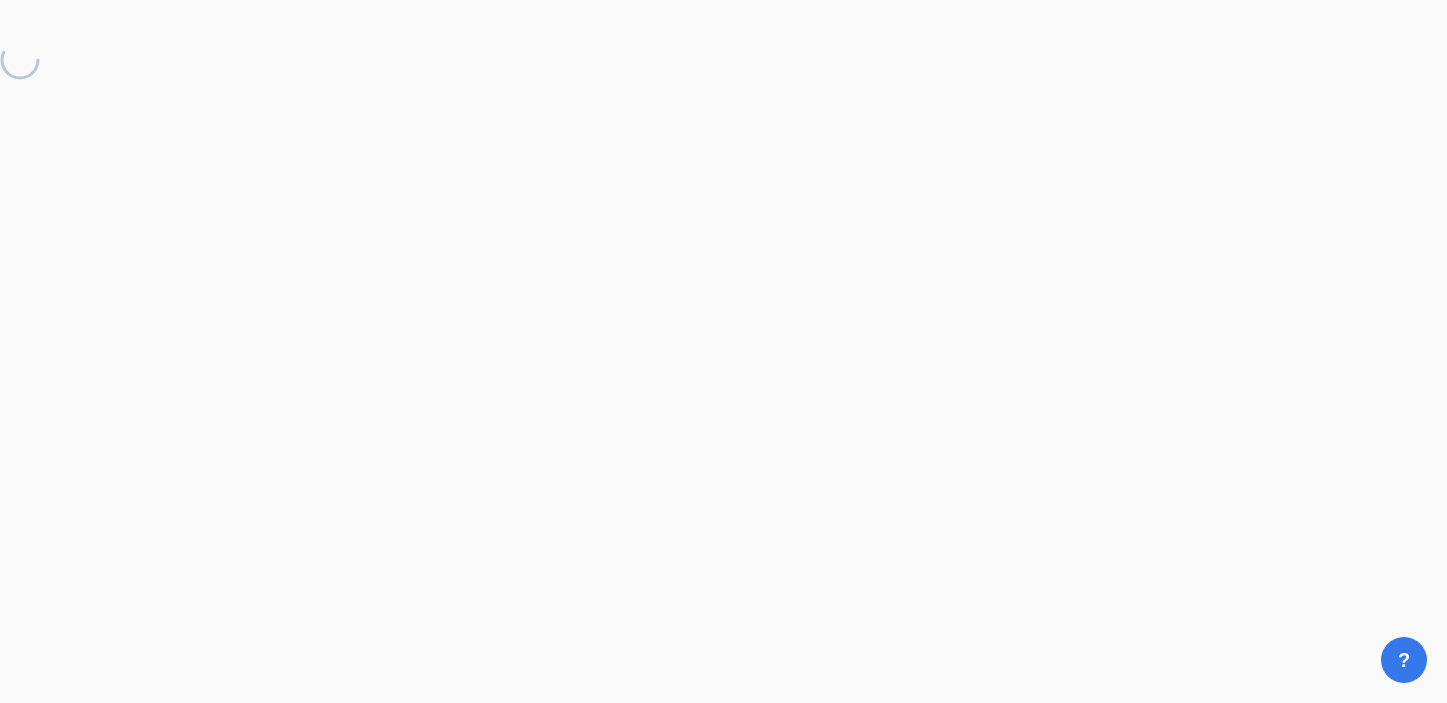 scroll, scrollTop: 0, scrollLeft: 0, axis: both 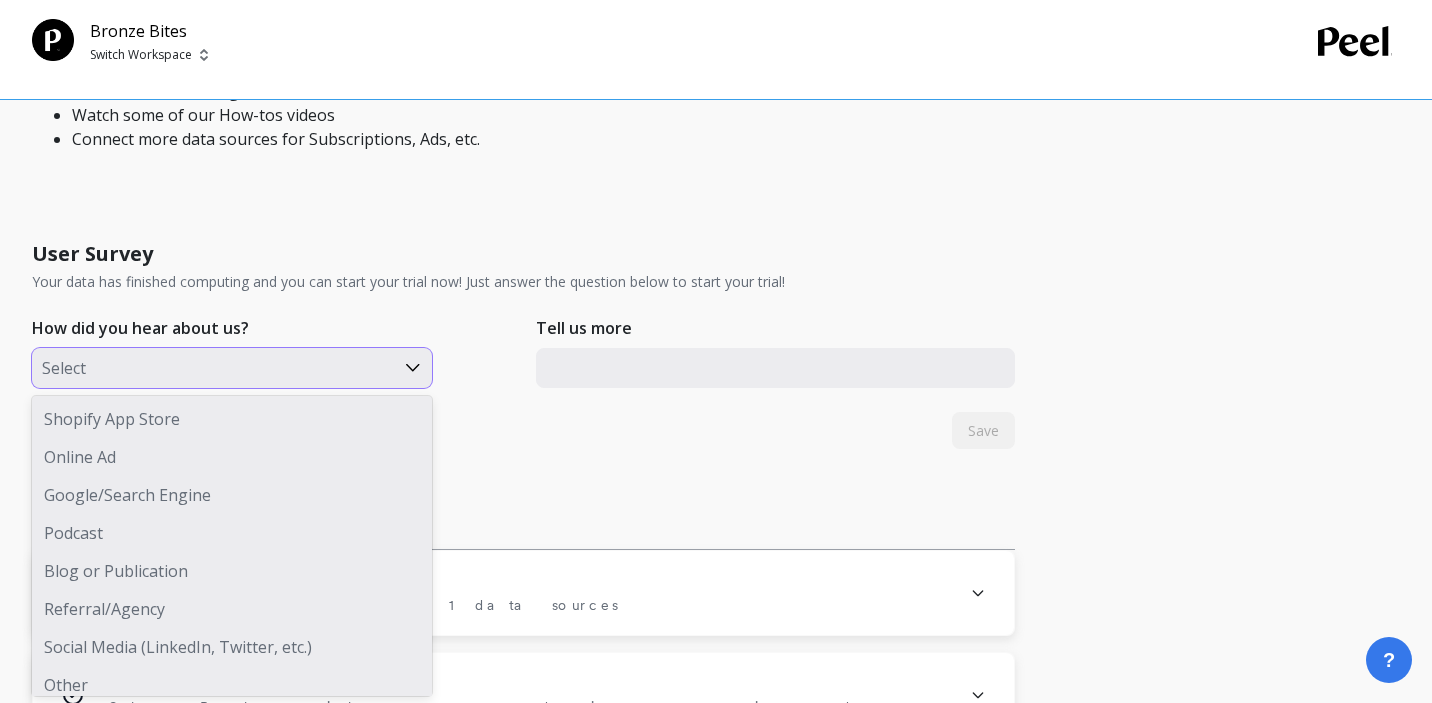 click on "How did you hear about us? Shopify App Store, 1 of 8. 8 results available. Use Up and Down to choose options, press Enter to select the currently focused option, press Escape to exit the menu, press Tab to select the option and exit the menu. Select Shopify App Store Online Ad Google/Search Engine Podcast Blog or Publication Referral/Agency Social Media (LinkedIn, Twitter, etc.) Other" at bounding box center [278, 362] 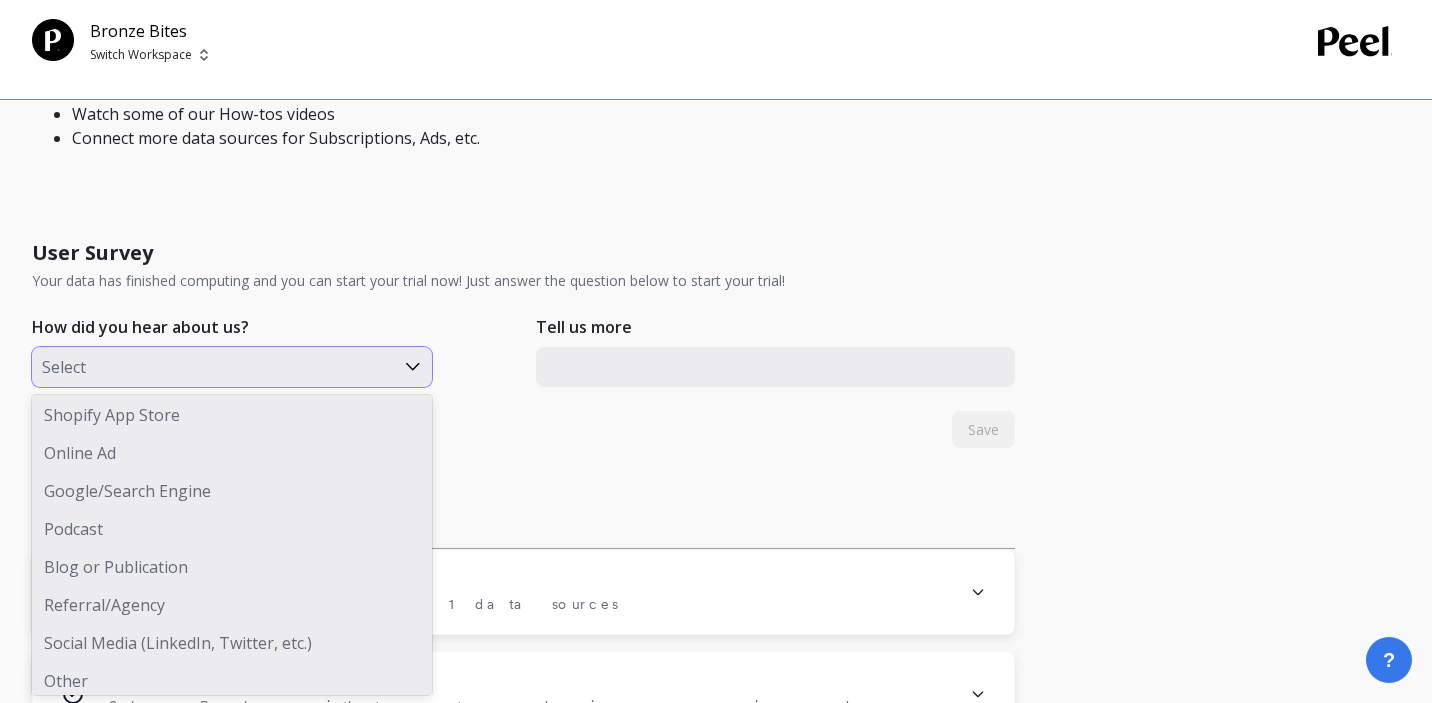 scroll, scrollTop: 4, scrollLeft: 0, axis: vertical 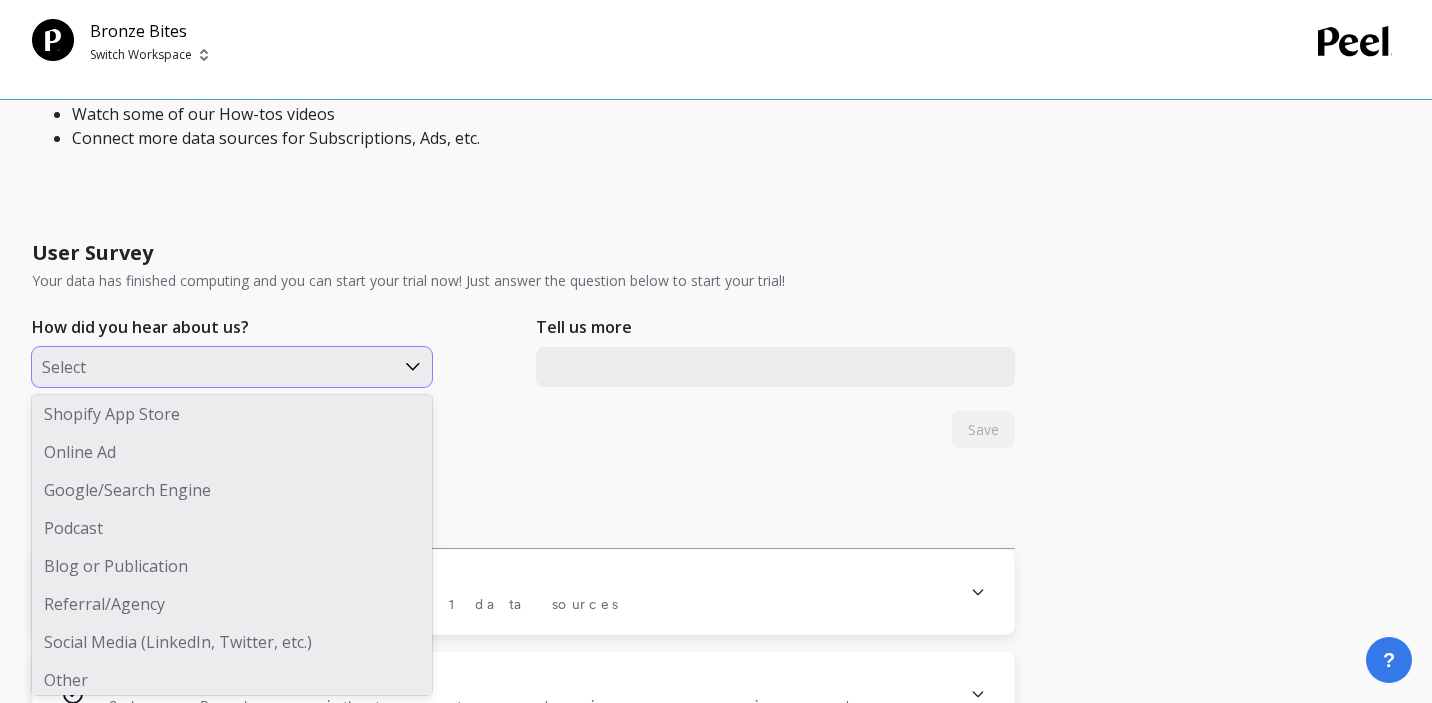 click on "Referral/Agency" at bounding box center [232, 604] 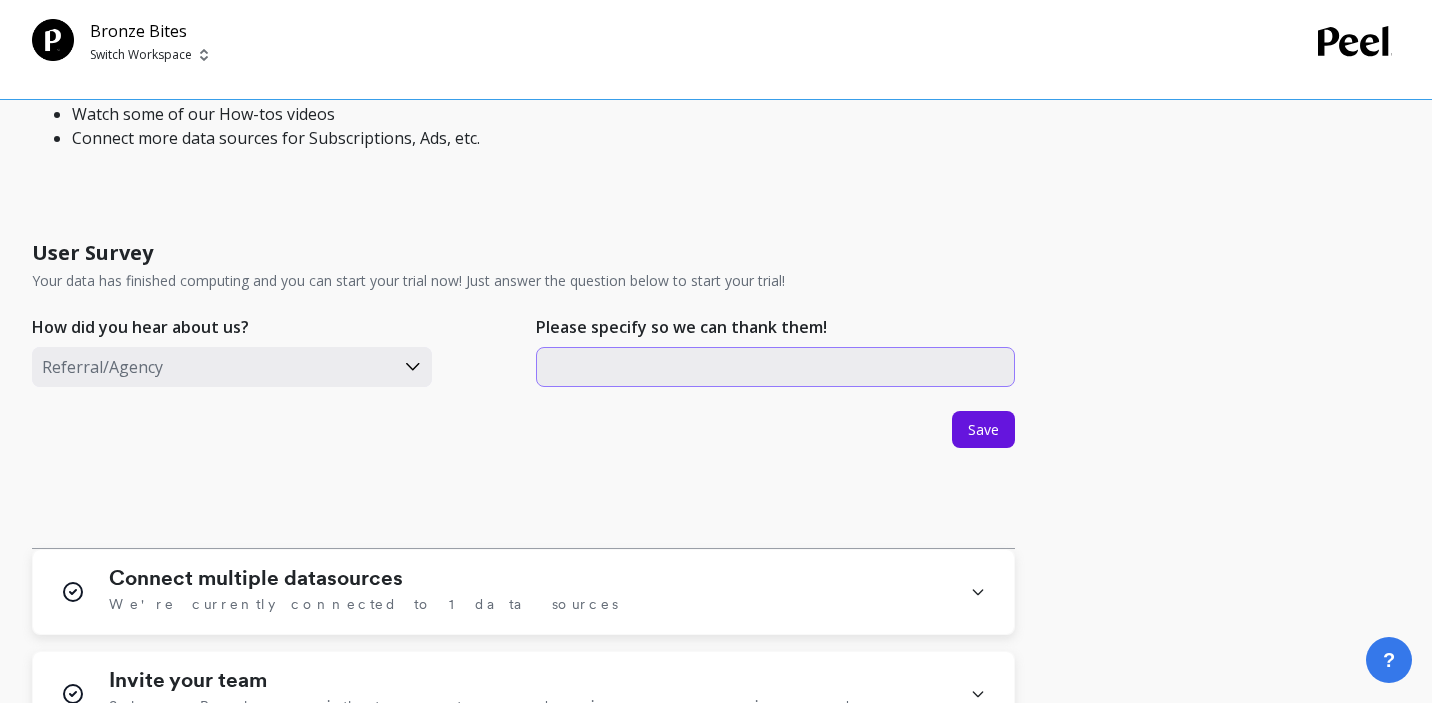 click at bounding box center (776, 367) 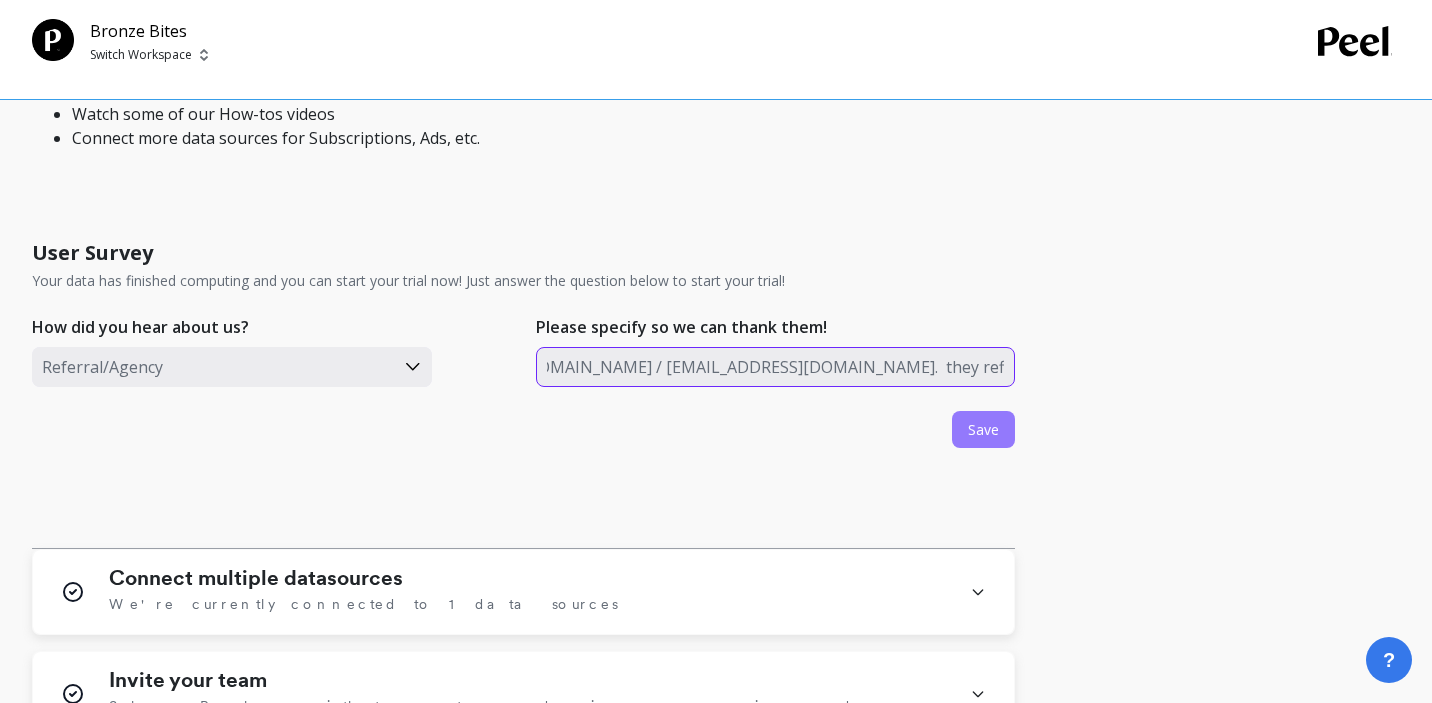 scroll, scrollTop: 0, scrollLeft: 32, axis: horizontal 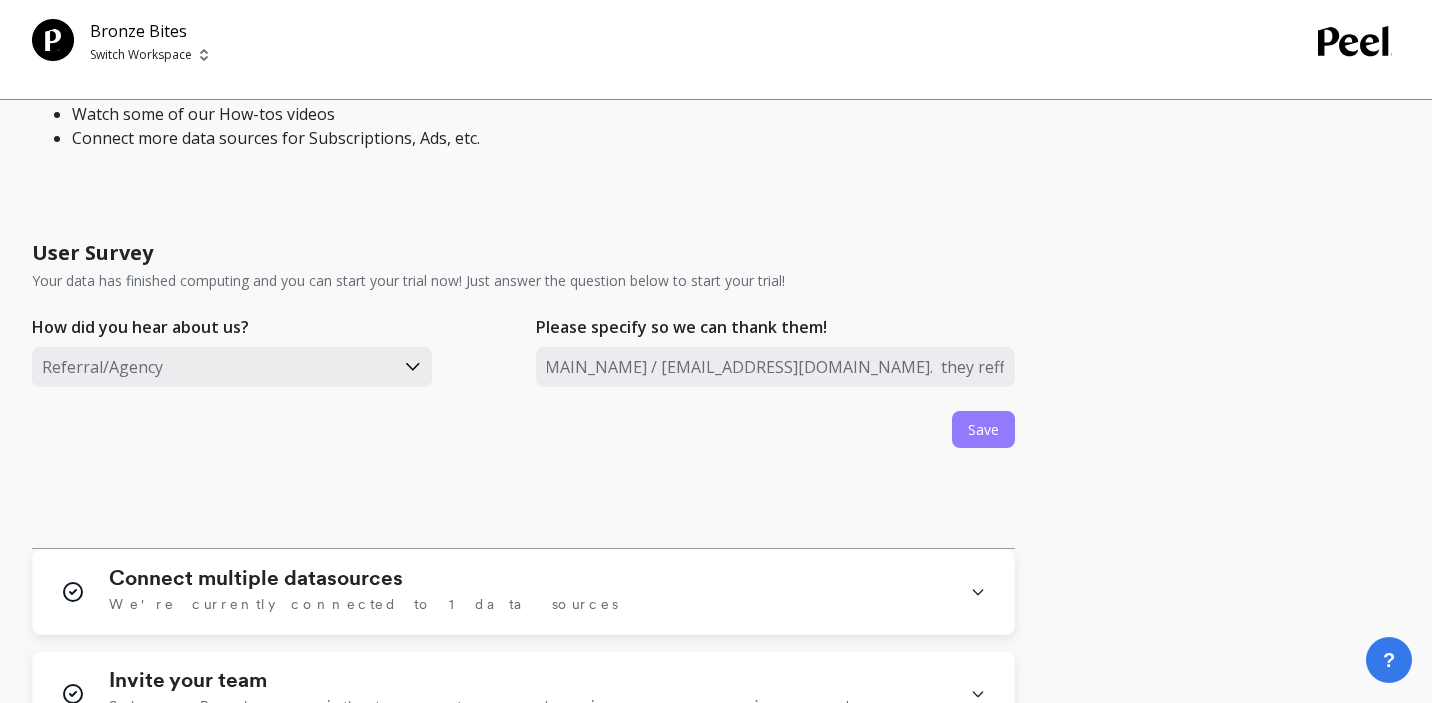 click on "Save" at bounding box center [983, 429] 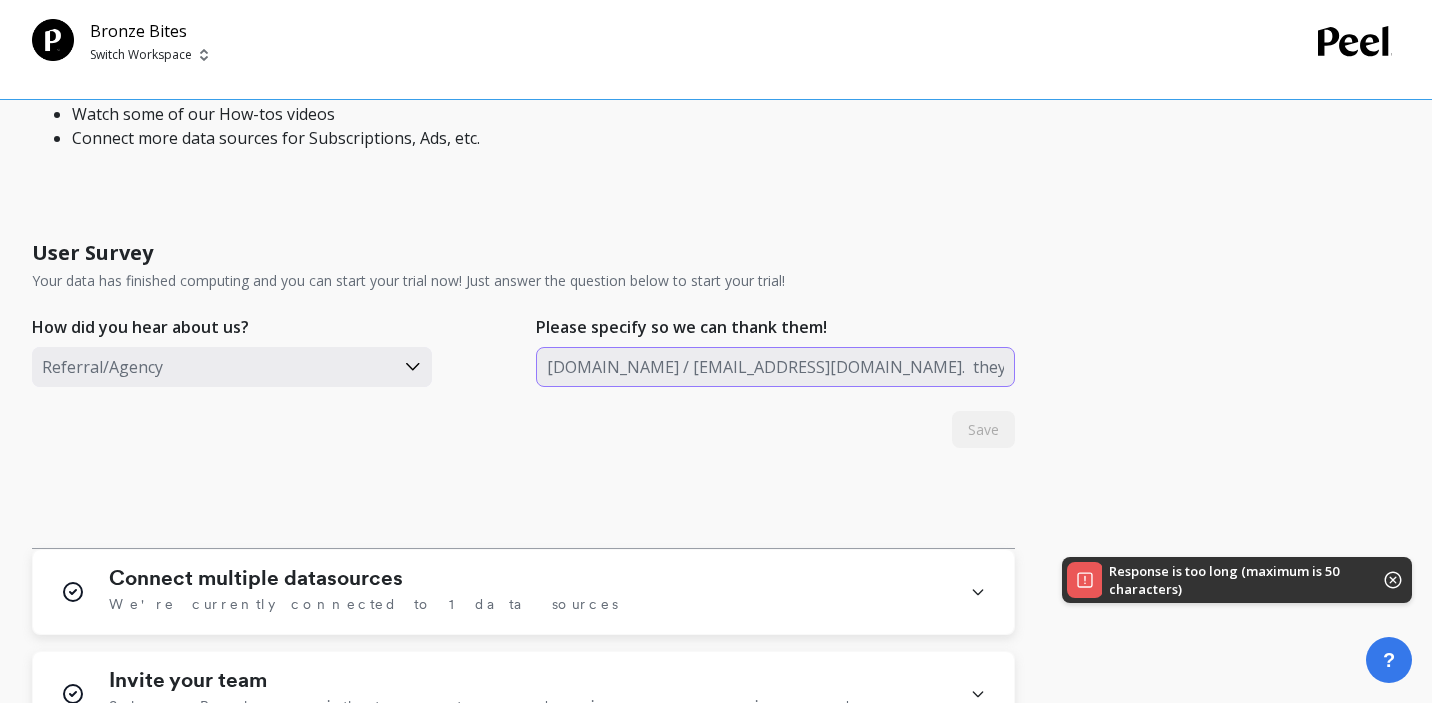 click on "convertifylabs.com / convertifylabs@gmail.com.  they reffered. us" at bounding box center (776, 367) 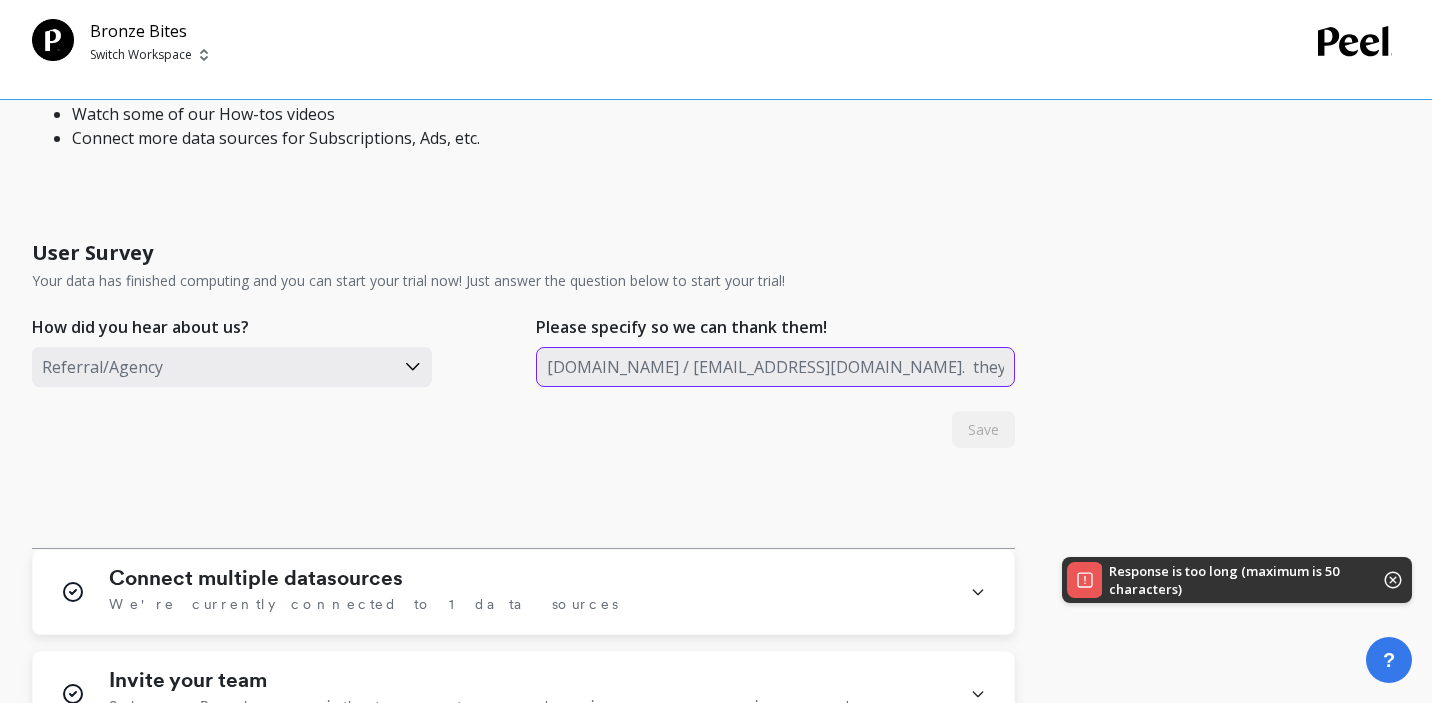 scroll, scrollTop: 0, scrollLeft: 32, axis: horizontal 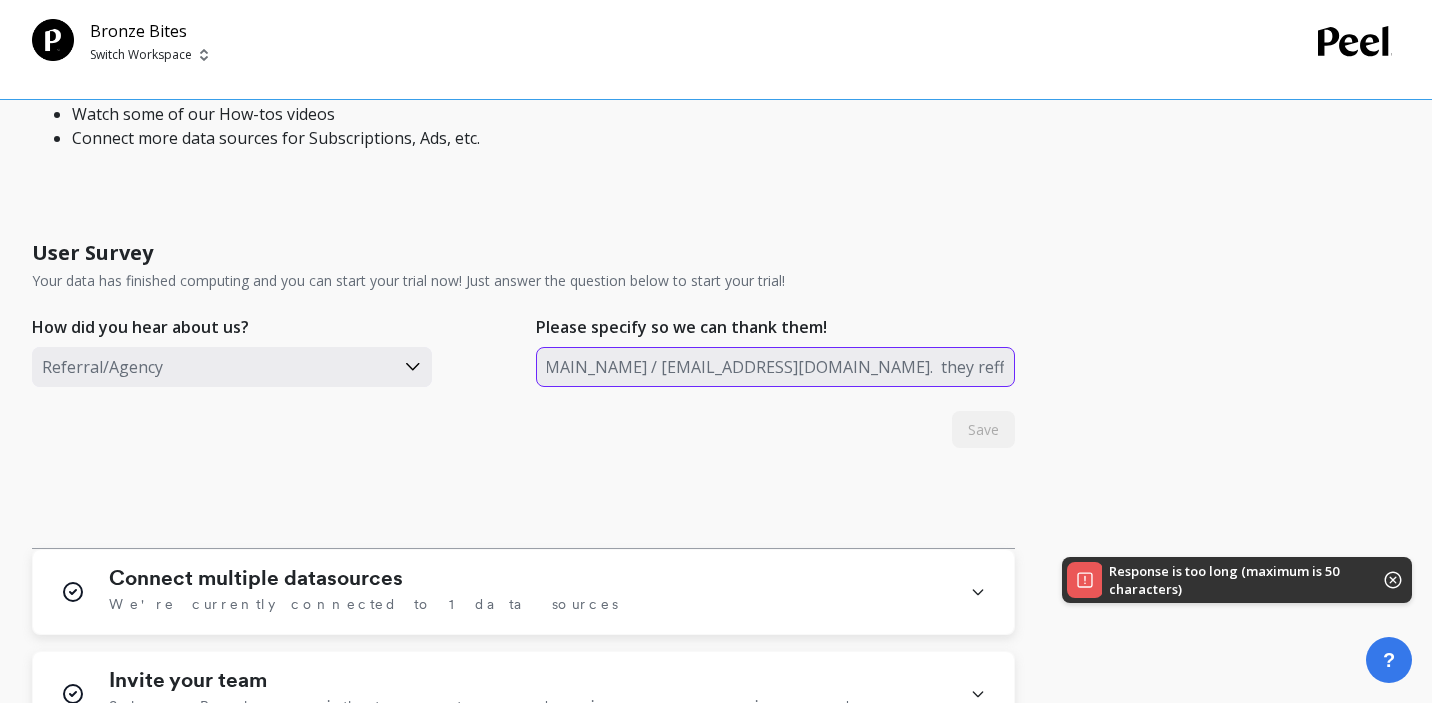 drag, startPoint x: 911, startPoint y: 369, endPoint x: 1067, endPoint y: 380, distance: 156.38734 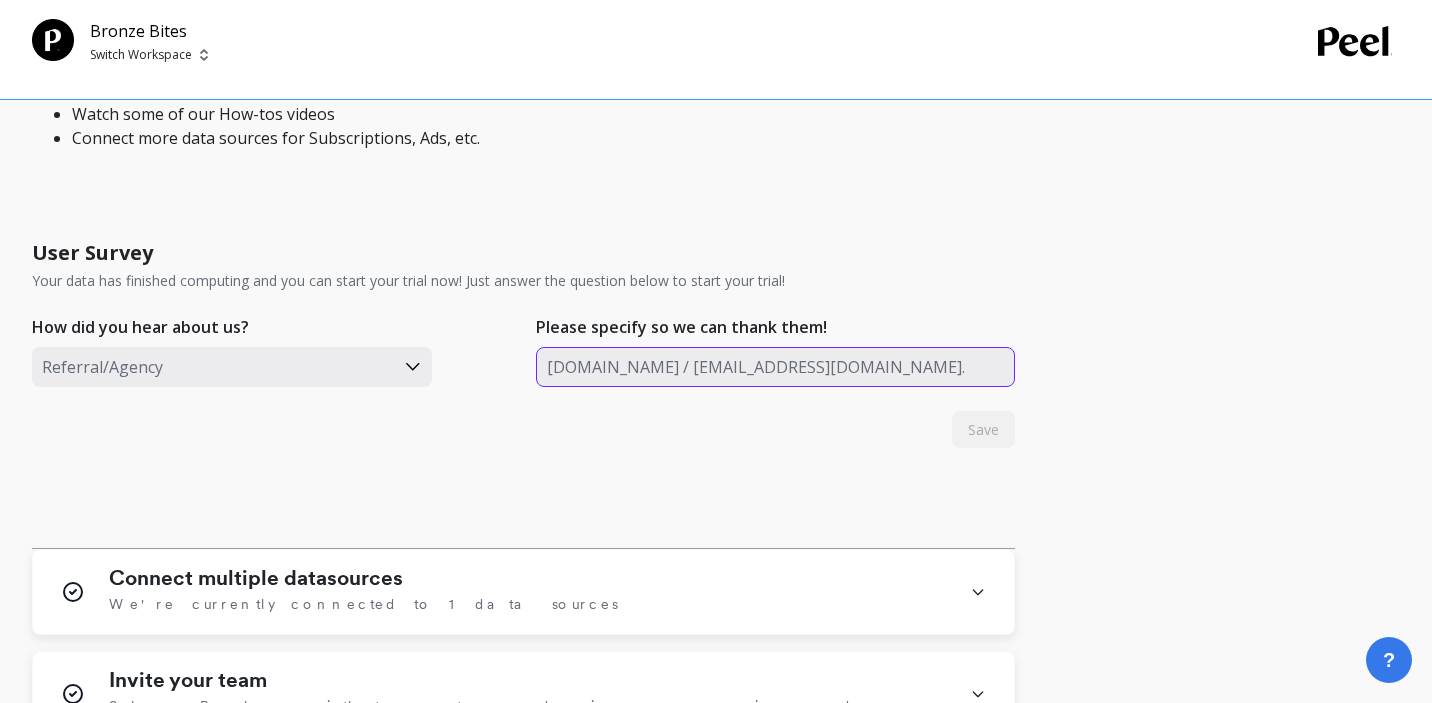 scroll, scrollTop: 0, scrollLeft: 0, axis: both 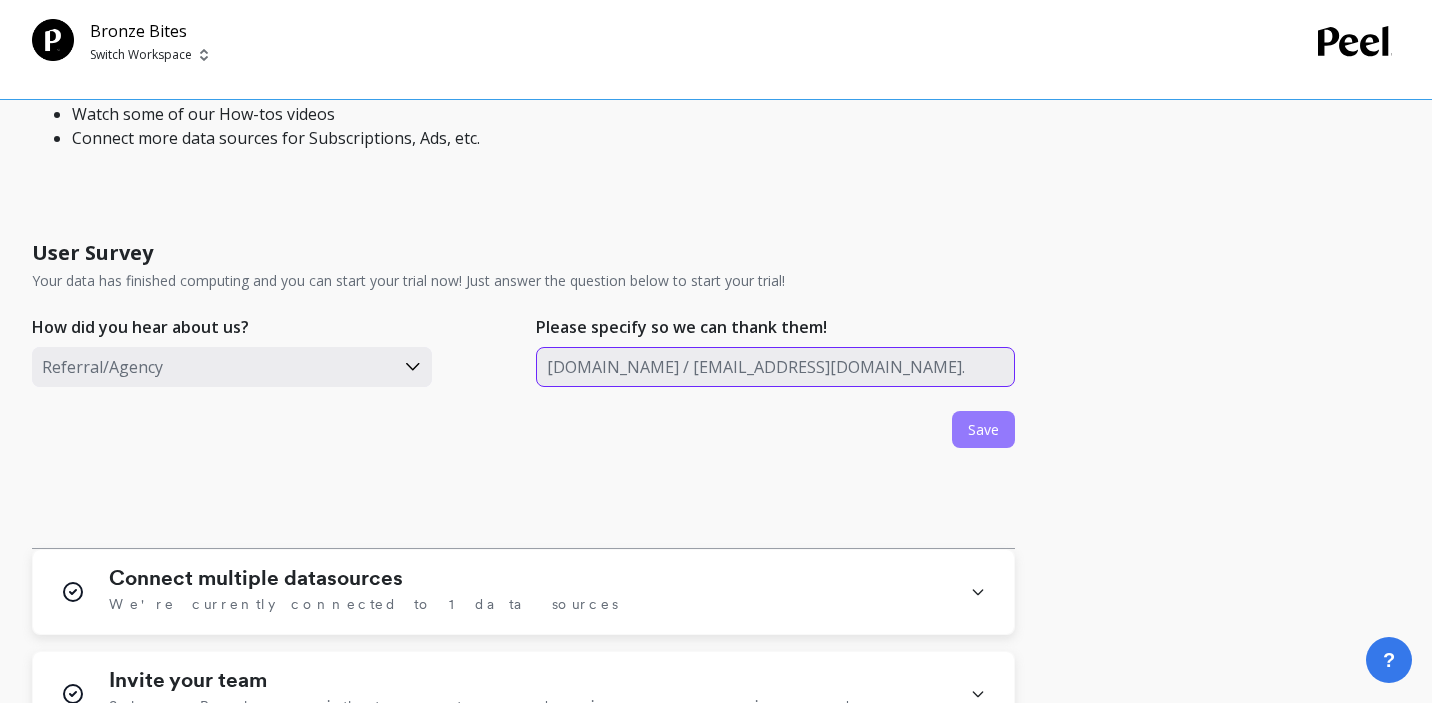 type on "convertifylabs.com / convertifylabs@gmail.com." 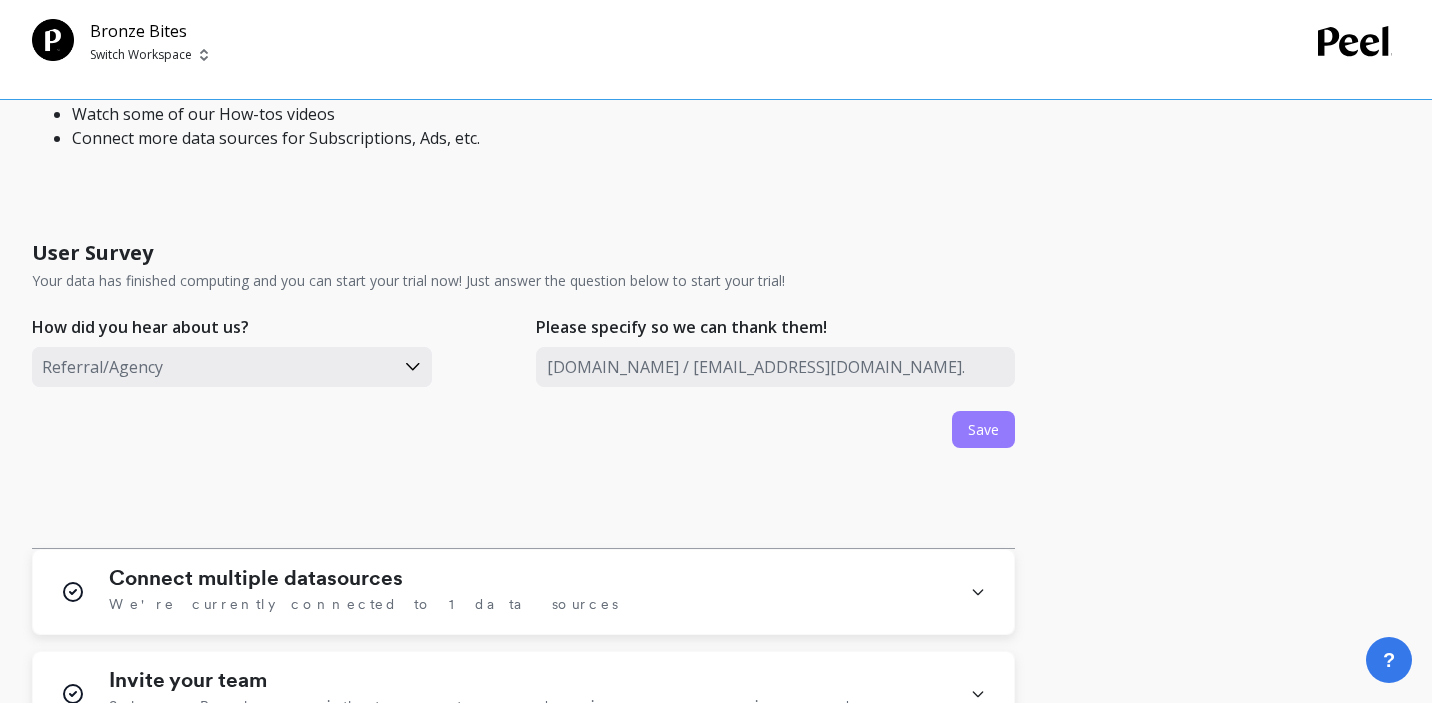 click on "Save" at bounding box center [983, 429] 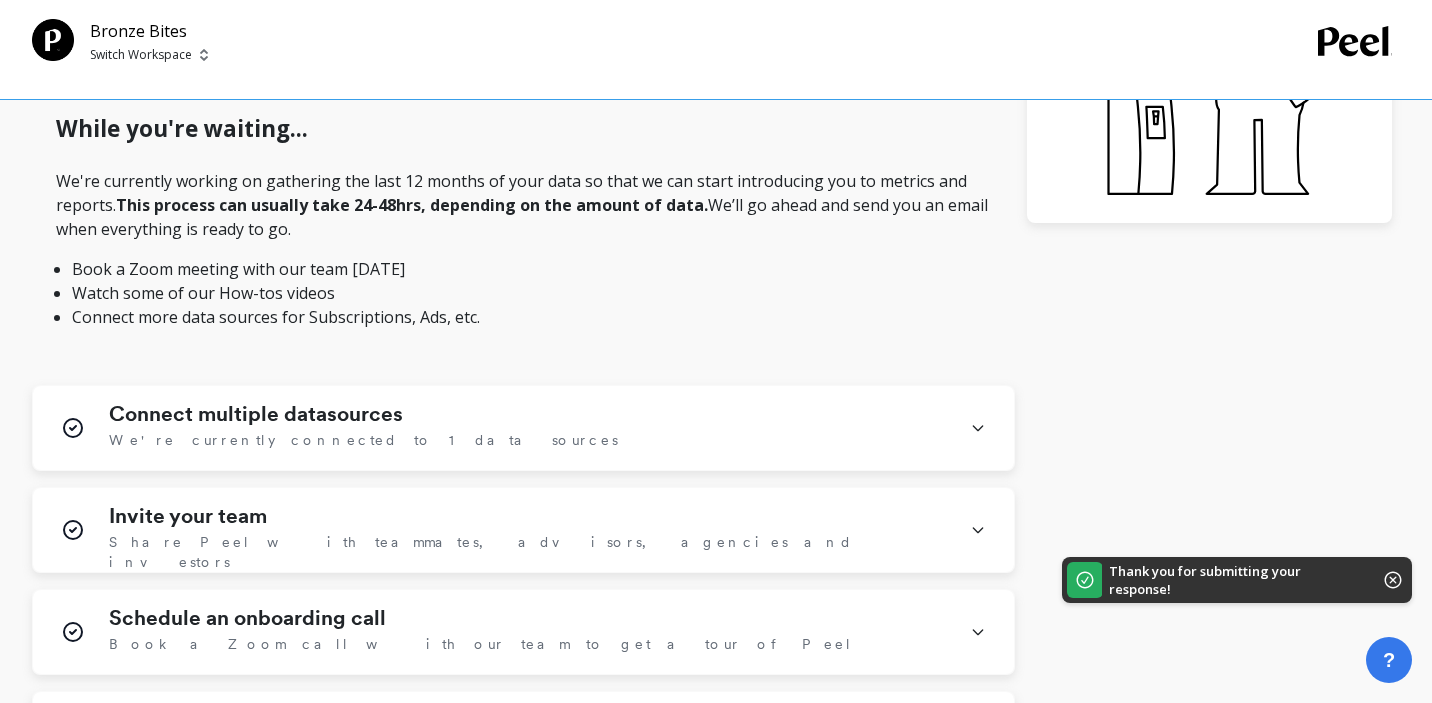 scroll, scrollTop: 597, scrollLeft: 0, axis: vertical 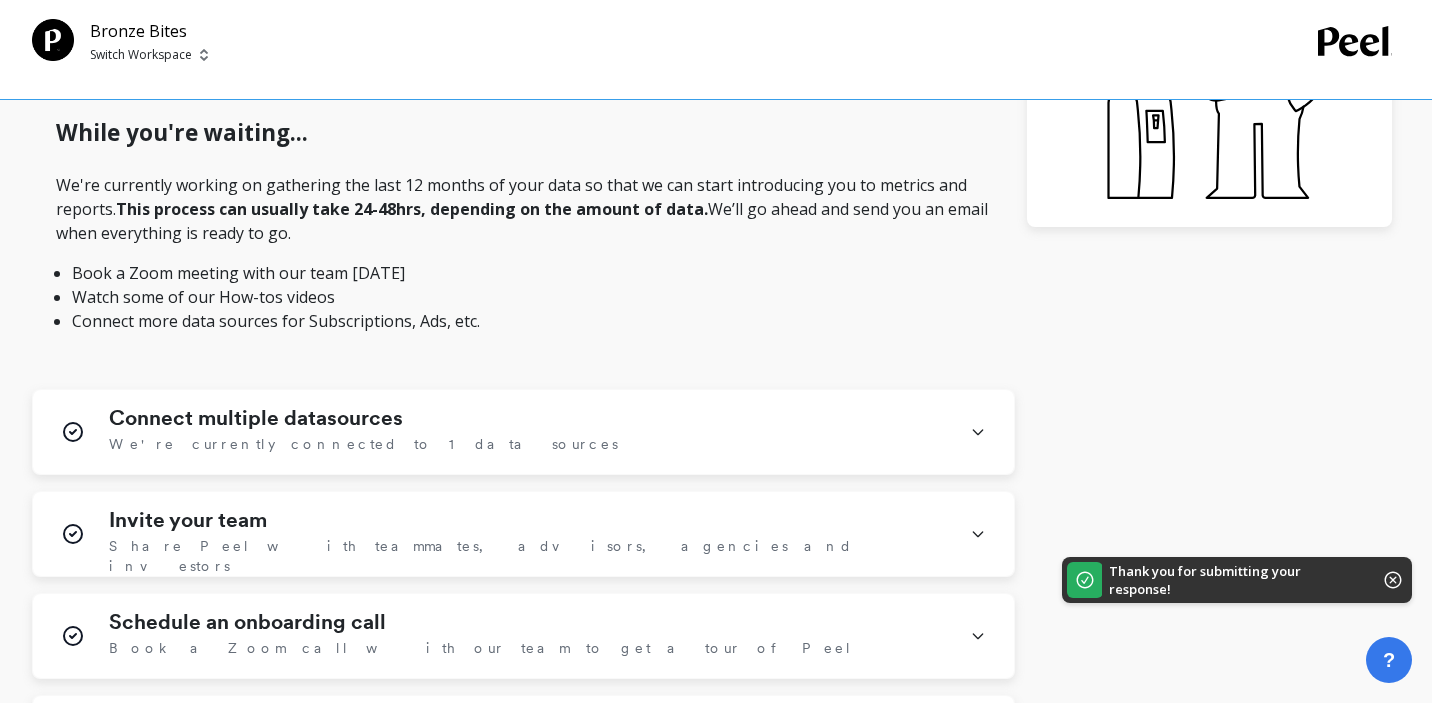 click 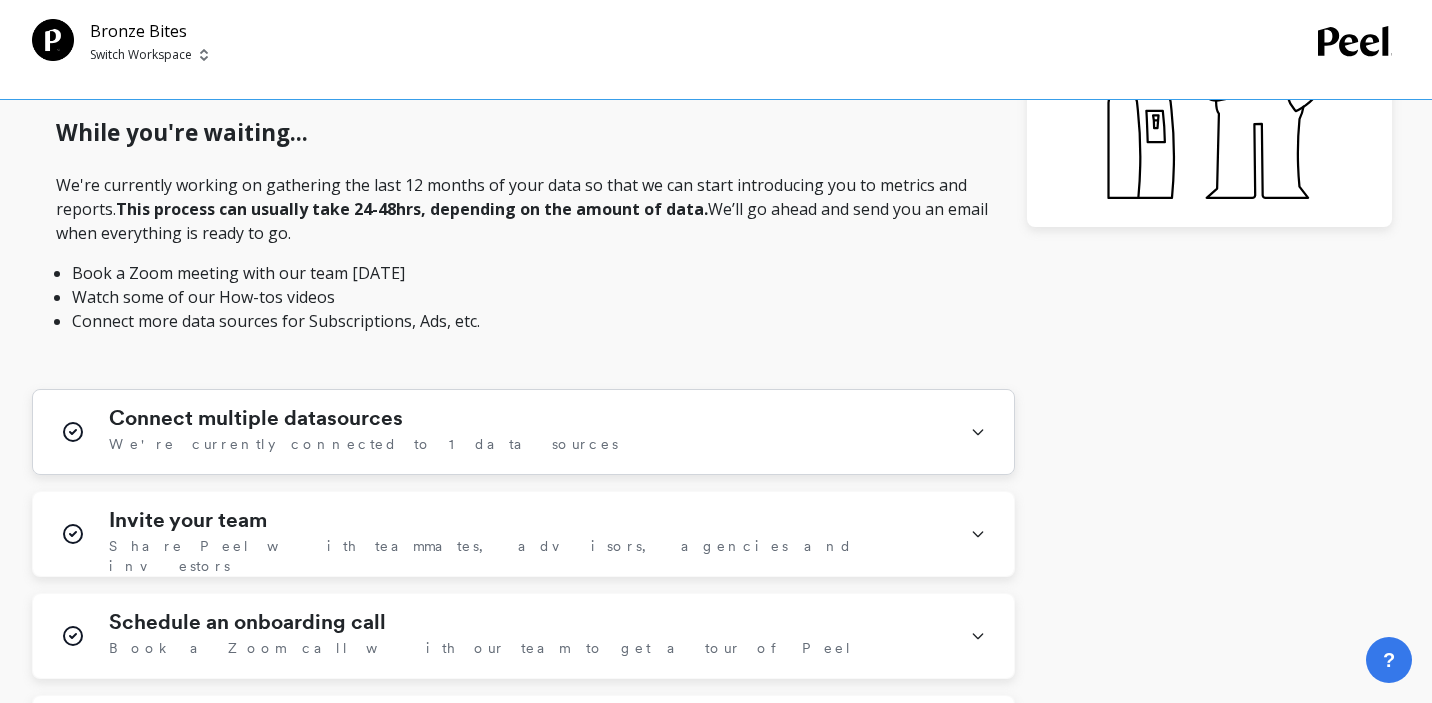 click on "Connect multiple datasources We're currently connected to 1 data sources" at bounding box center [527, 432] 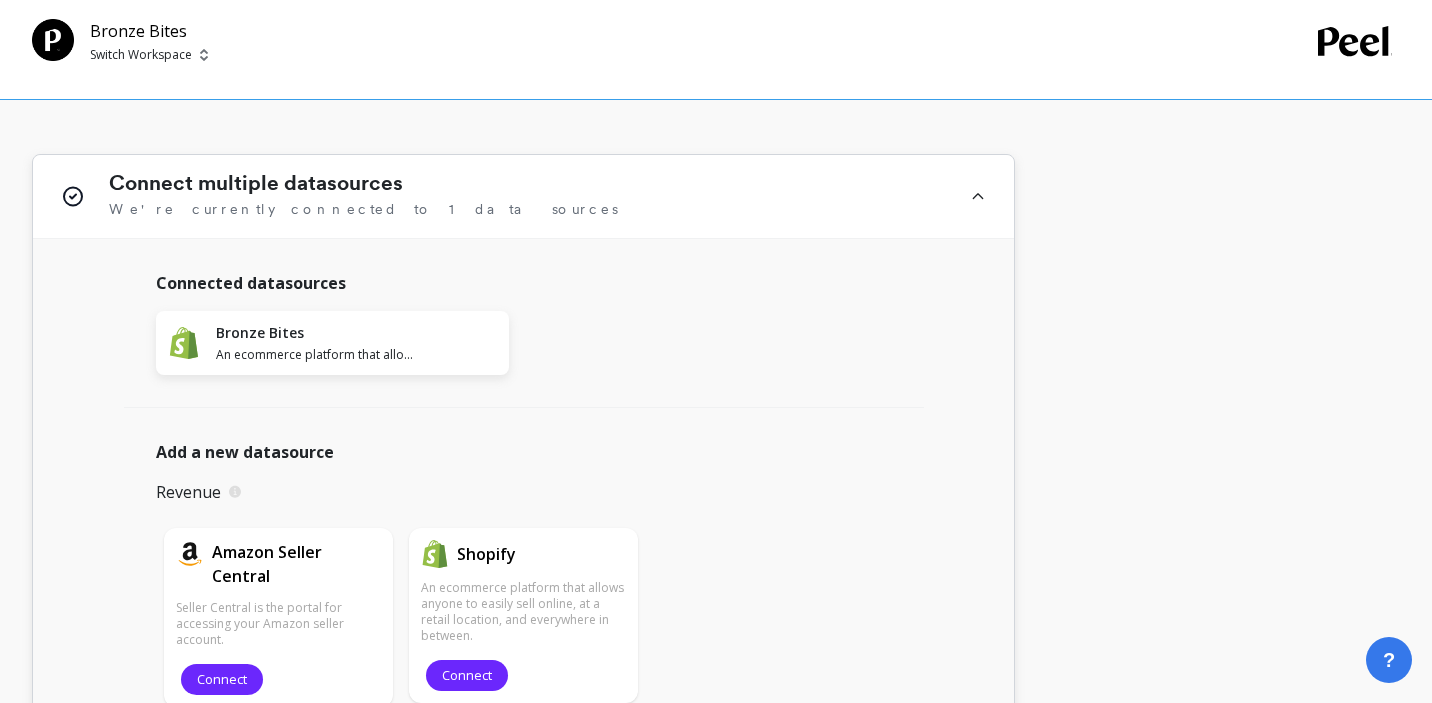 scroll, scrollTop: 1006, scrollLeft: 0, axis: vertical 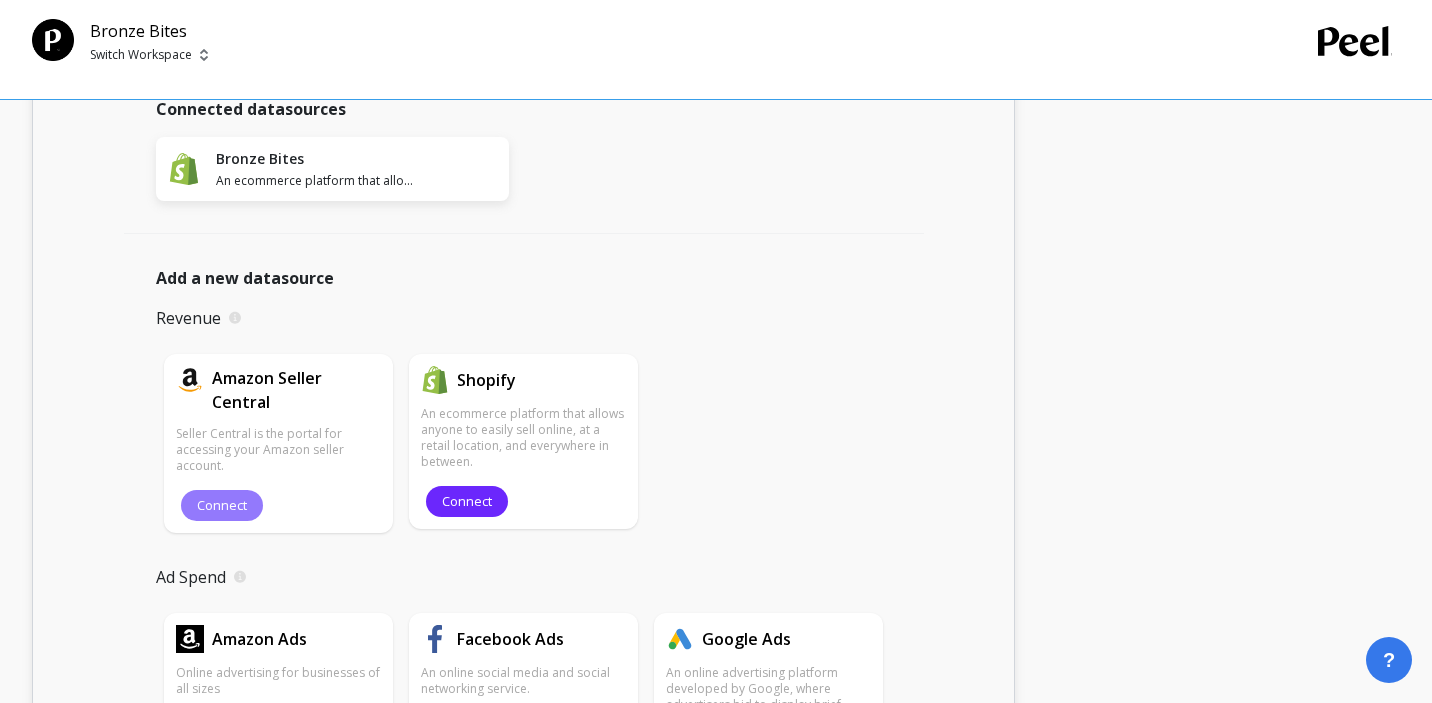click on "Connect" at bounding box center (222, 505) 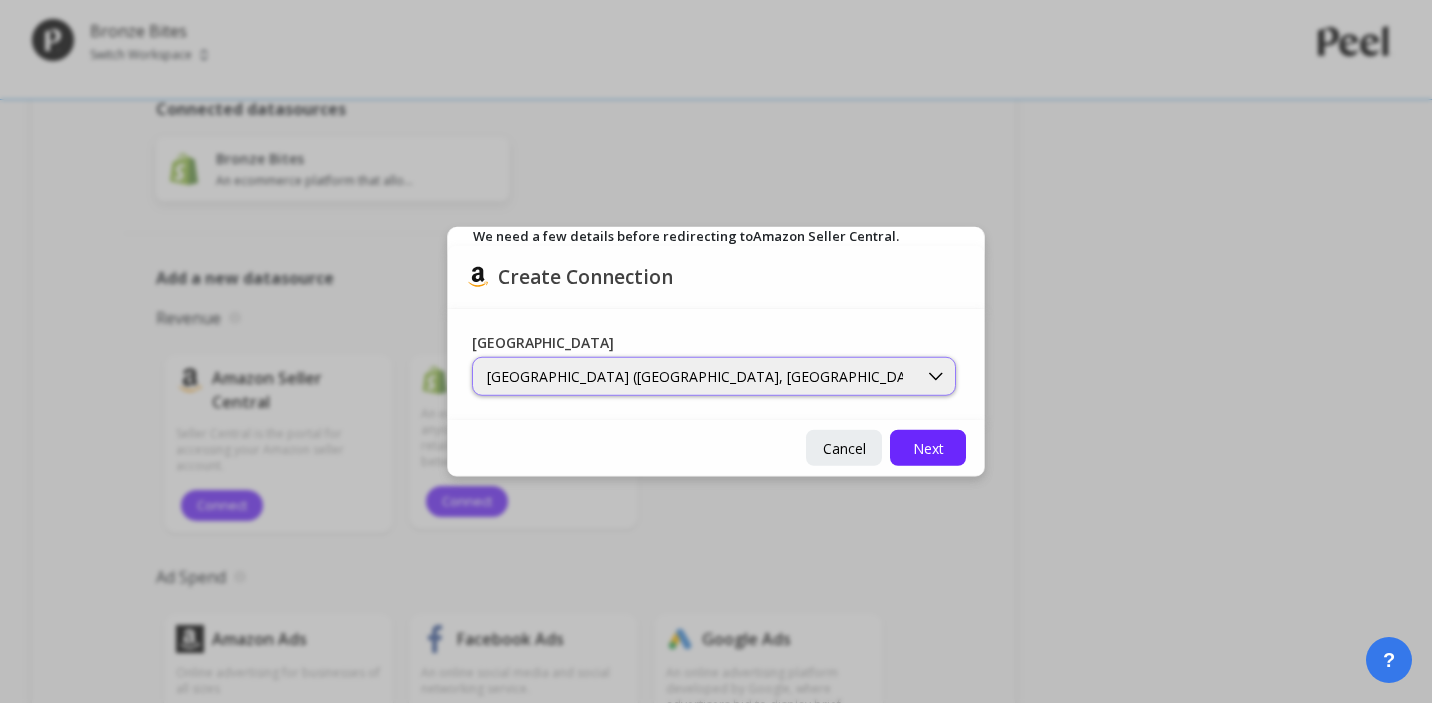 click on "North America (Canada, US, Mexico, and Brazil marketplaces)" at bounding box center [695, 376] 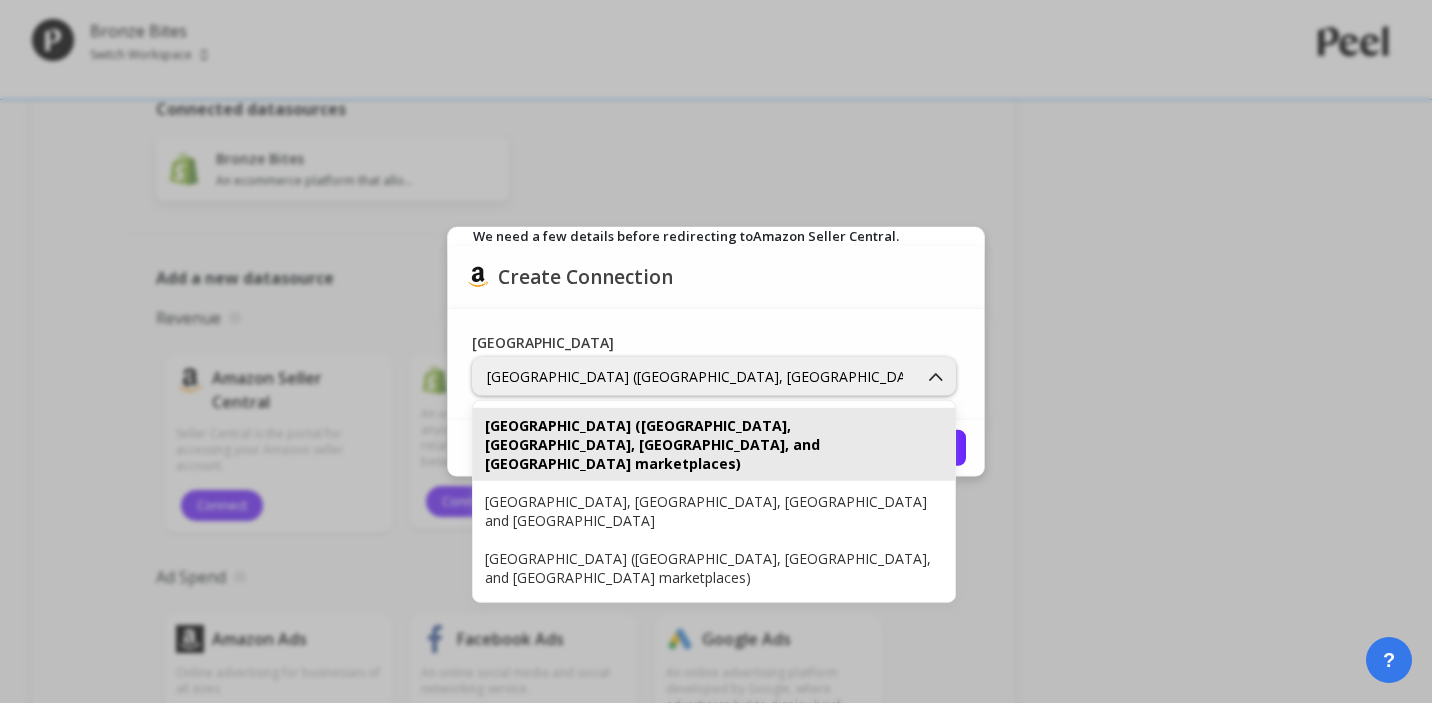 click on "North America (Canada, US, Mexico, and Brazil marketplaces)" at bounding box center (695, 376) 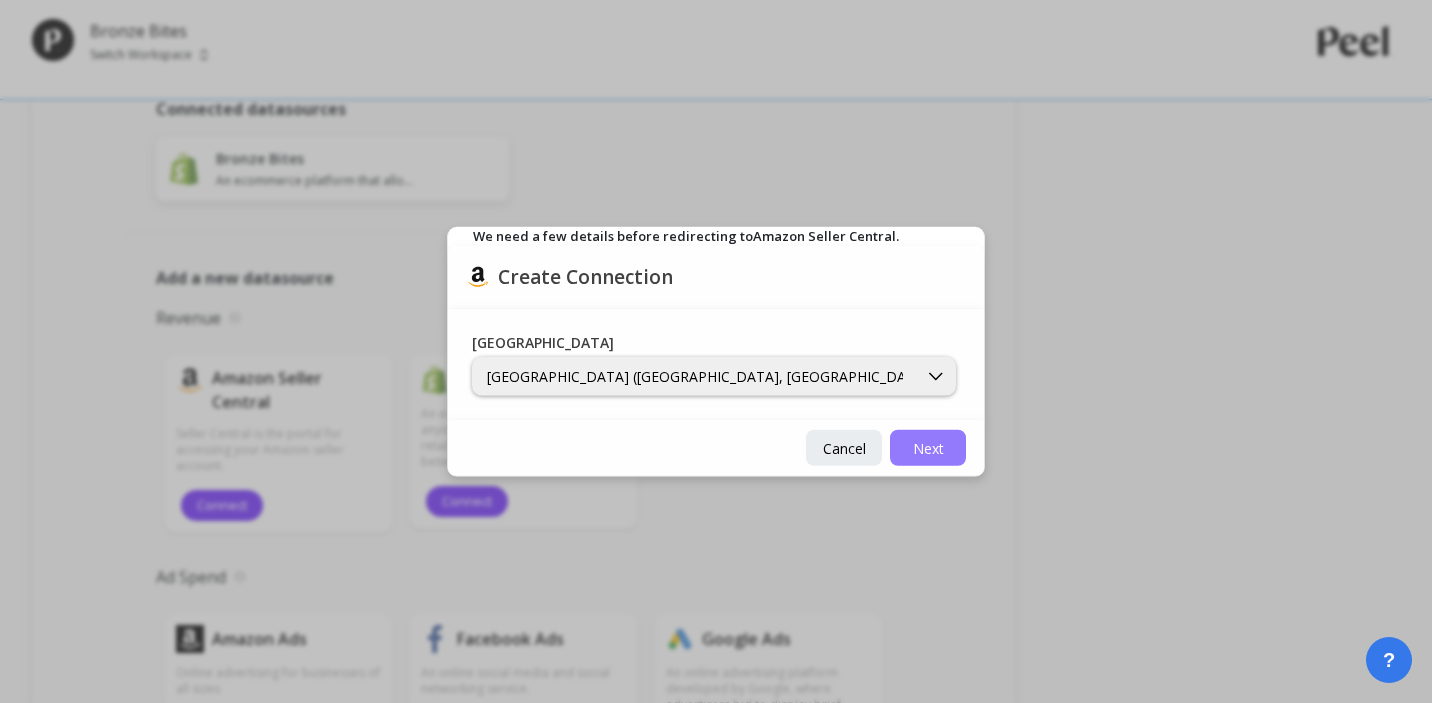 click on "Next" at bounding box center (928, 447) 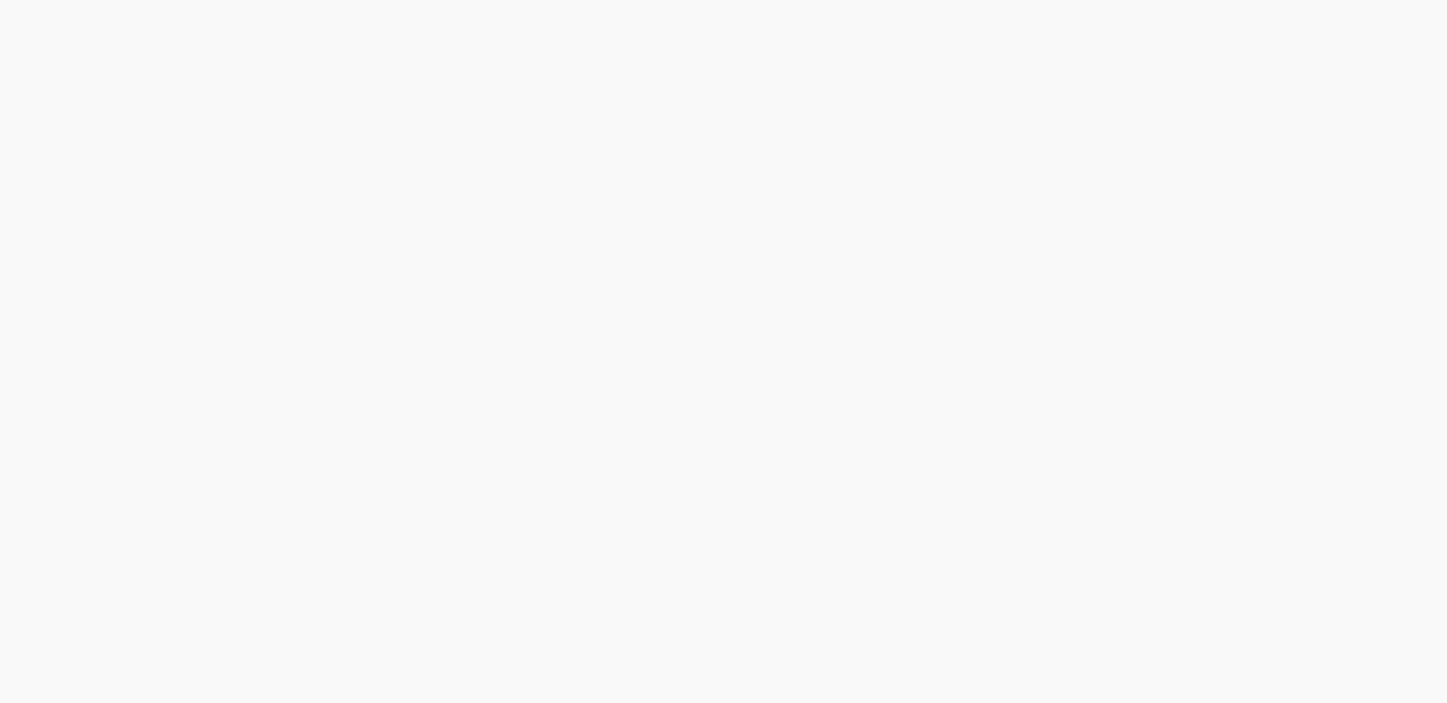 scroll, scrollTop: 0, scrollLeft: 0, axis: both 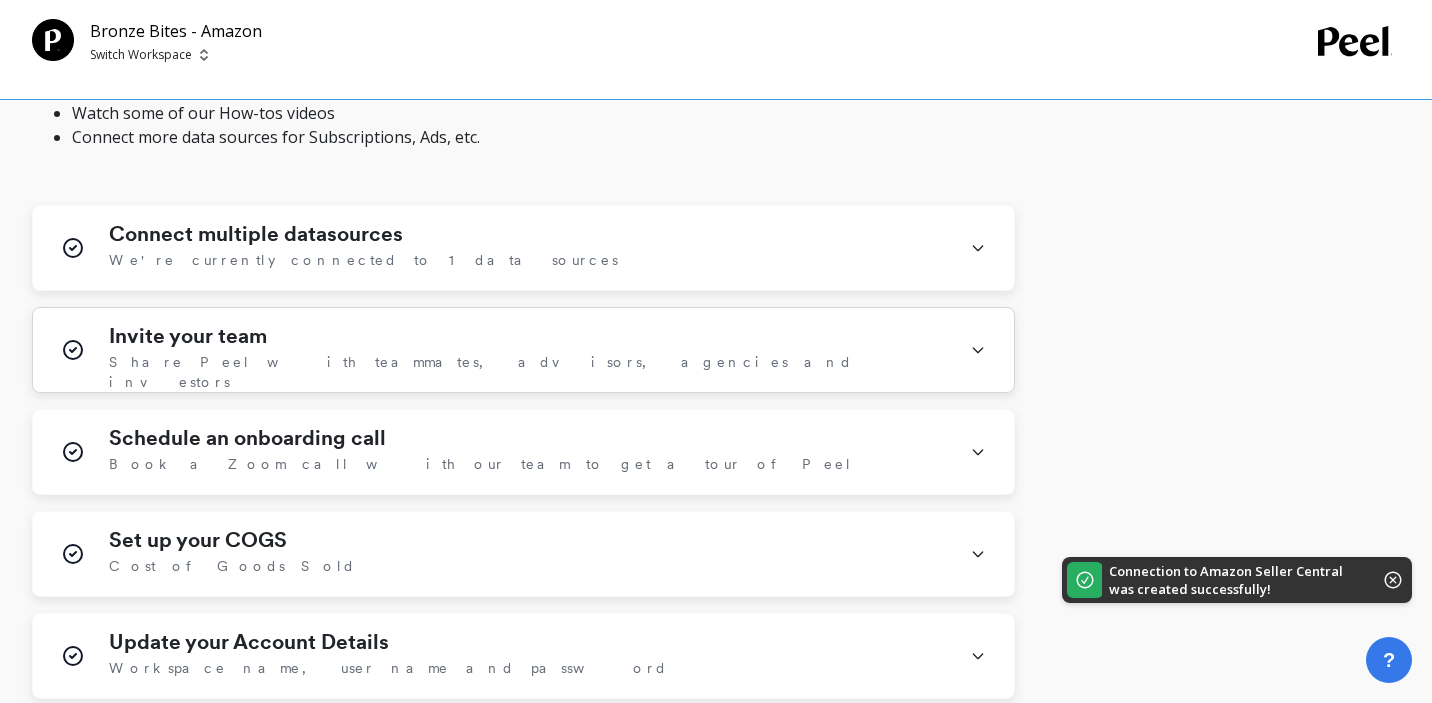 click on "Invite your team Share Peel with teammates, advisors, agencies and investors" at bounding box center [527, 350] 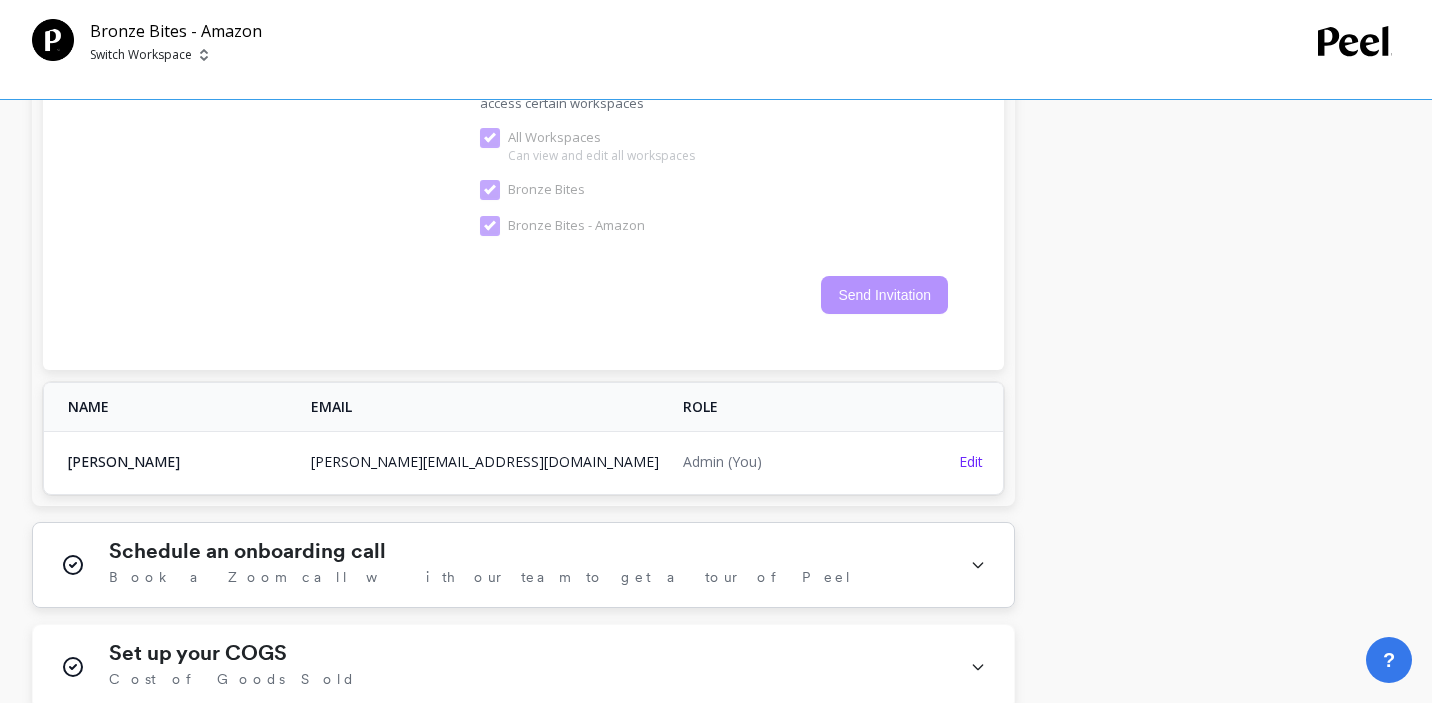 scroll, scrollTop: 1501, scrollLeft: 0, axis: vertical 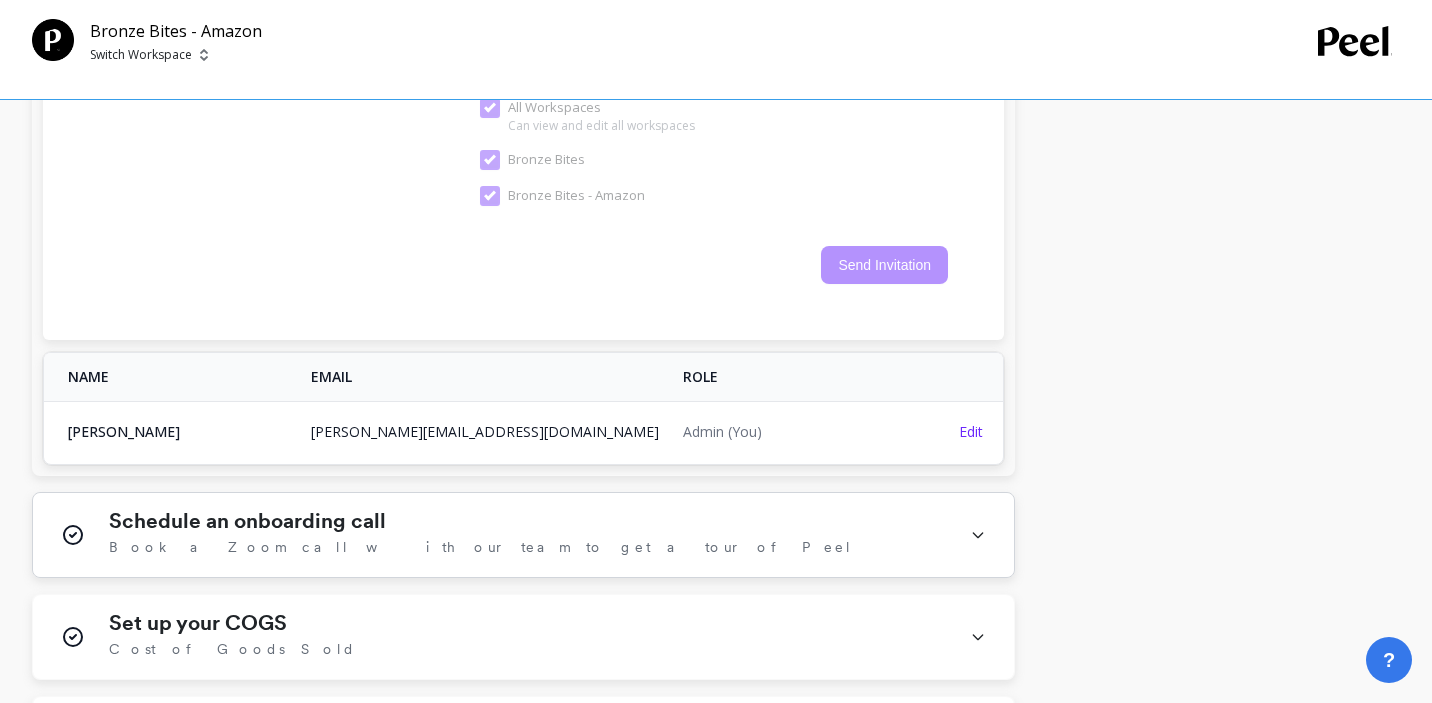 click on "Schedule an onboarding call Book a Zoom call with our team to get a tour of Peel" at bounding box center (527, 535) 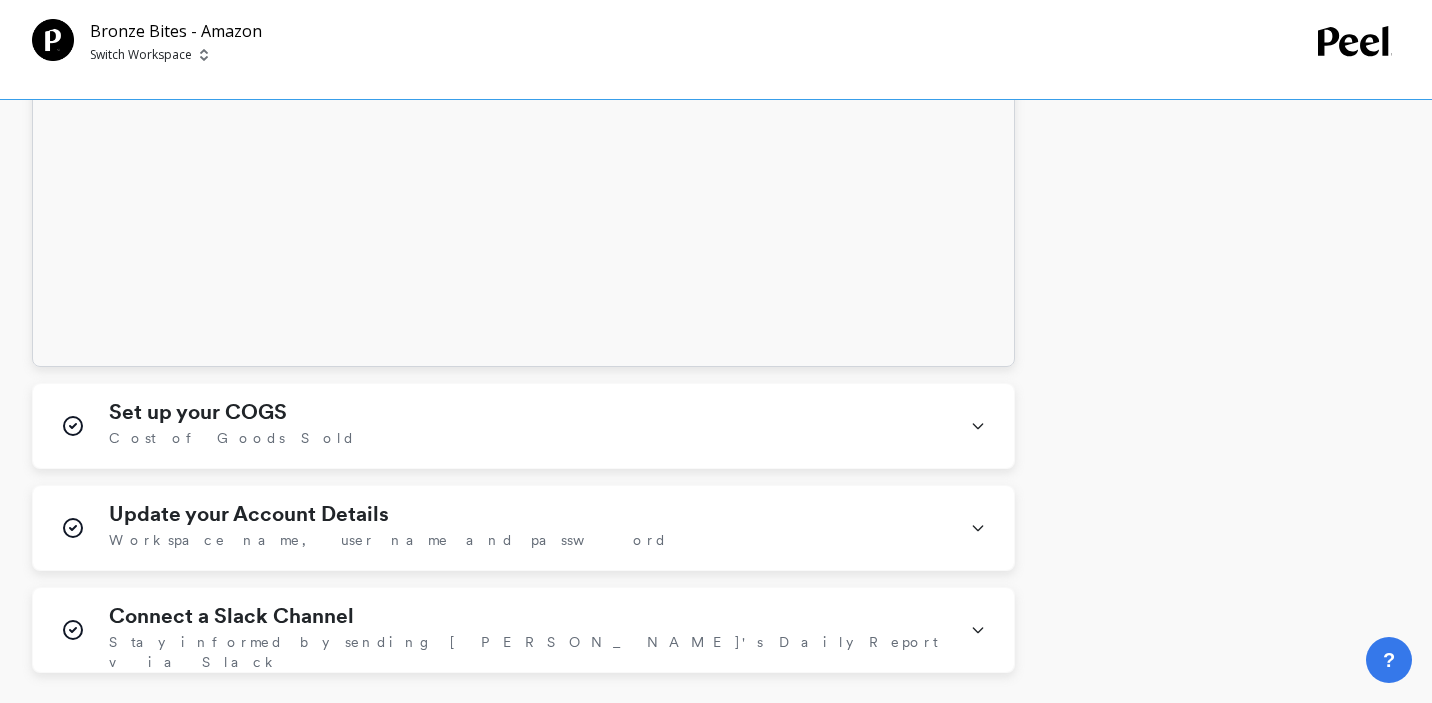 scroll, scrollTop: 3089, scrollLeft: 0, axis: vertical 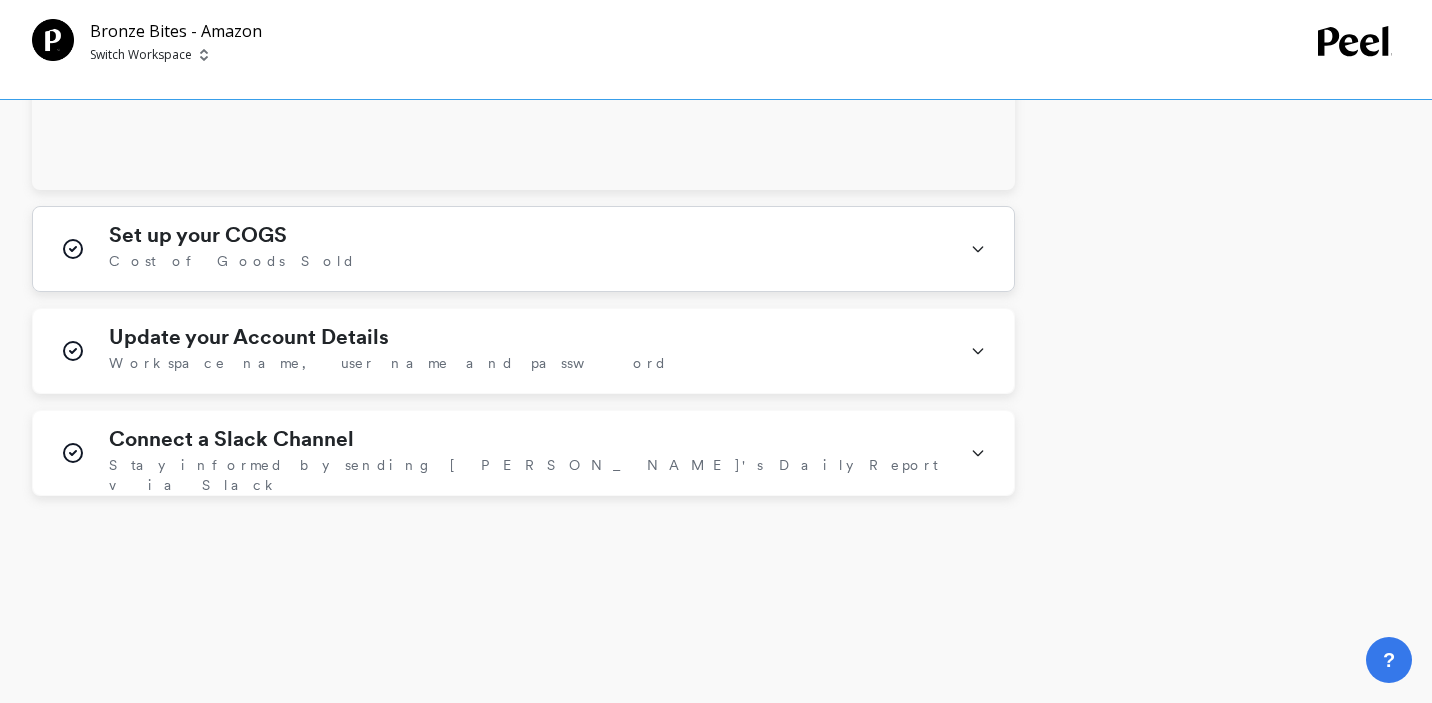 click on "Set up your COGS Cost of Goods Sold" at bounding box center [527, 249] 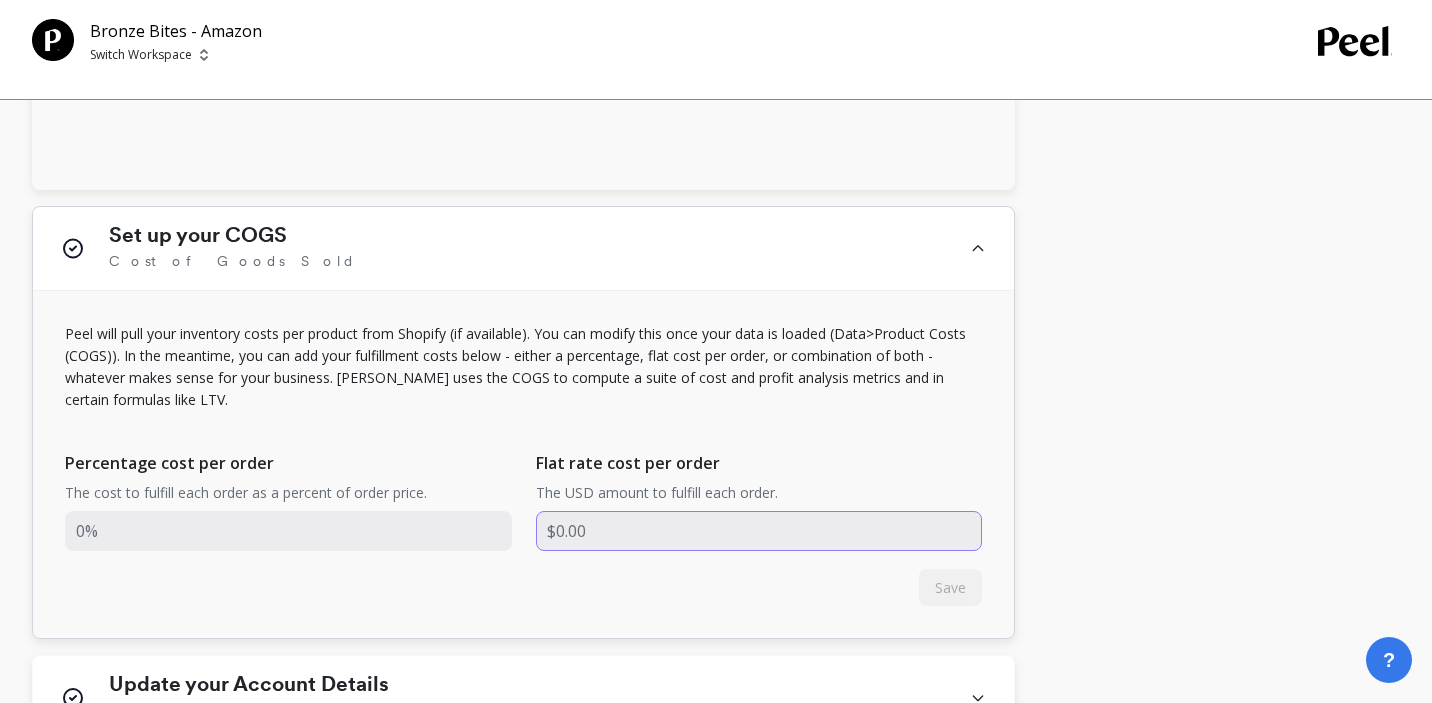 click at bounding box center (759, 531) 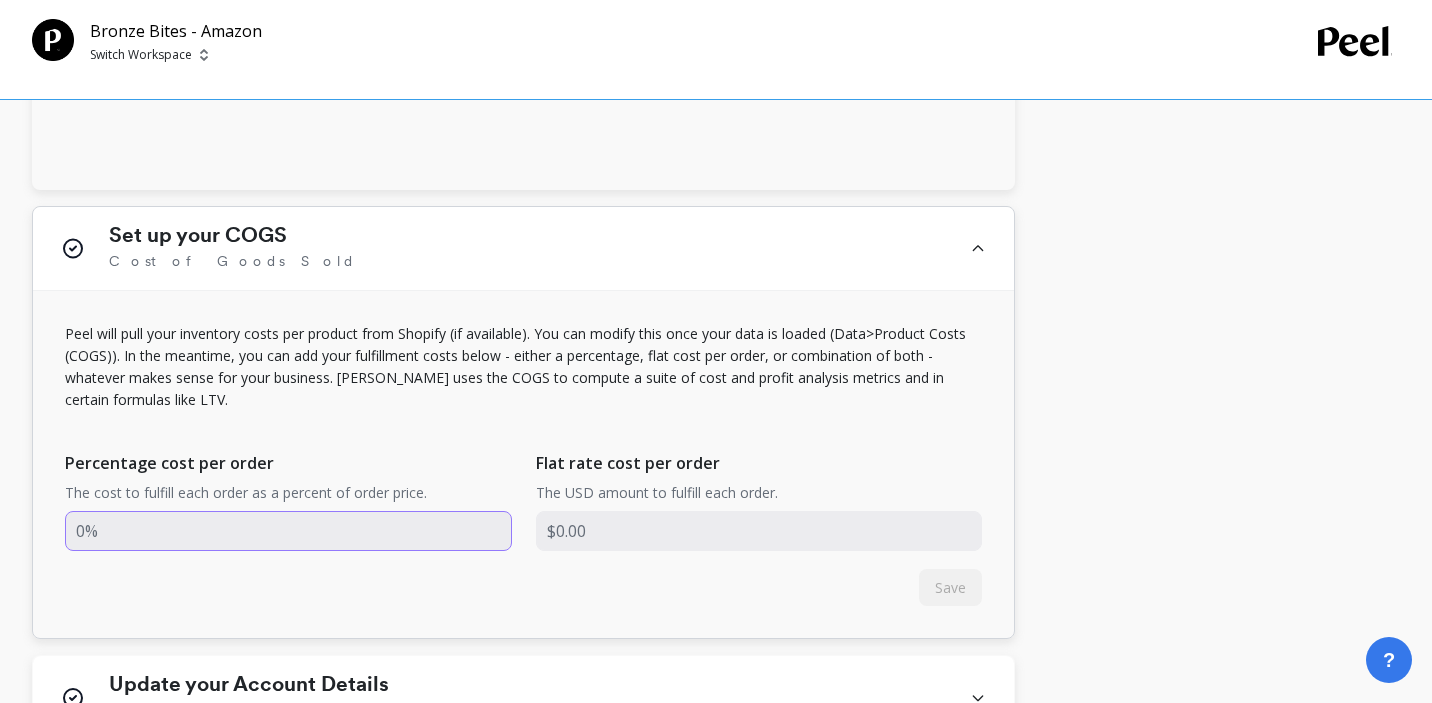 click at bounding box center [288, 531] 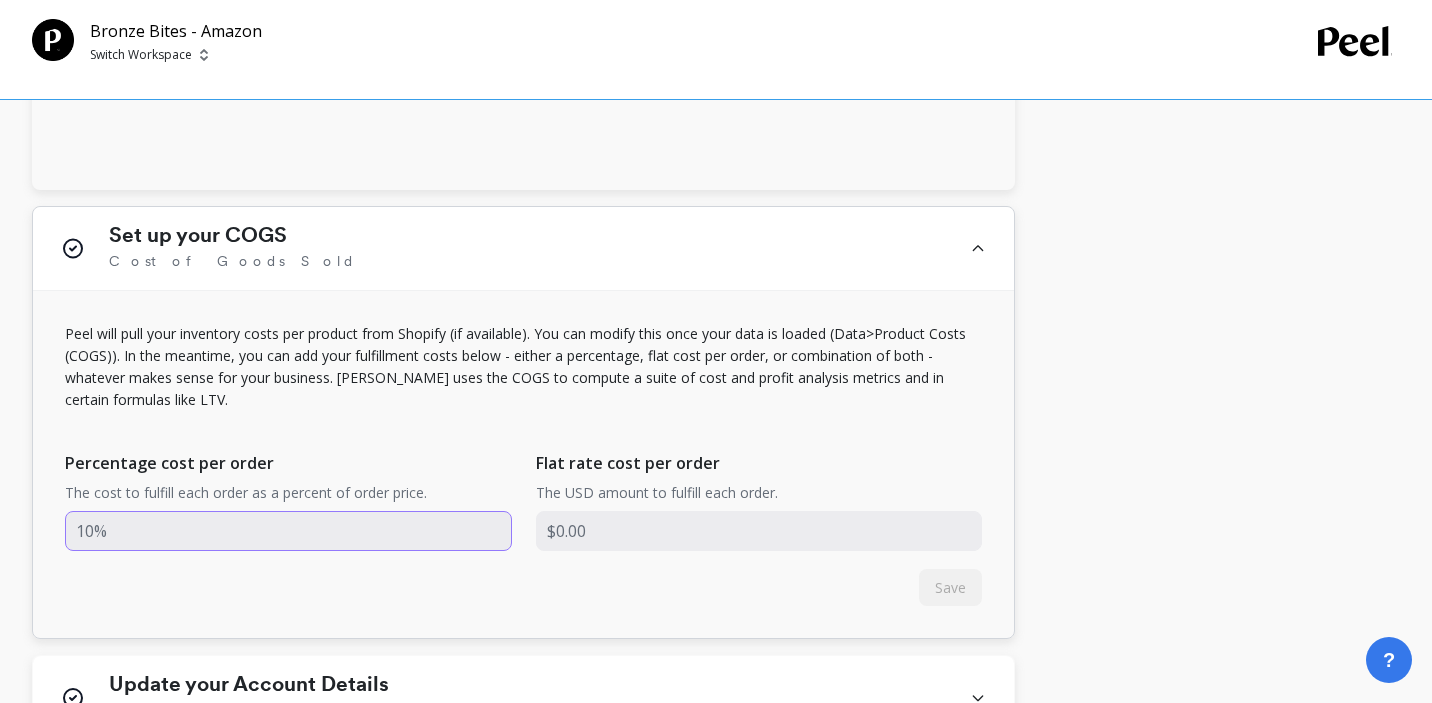 type on "100%" 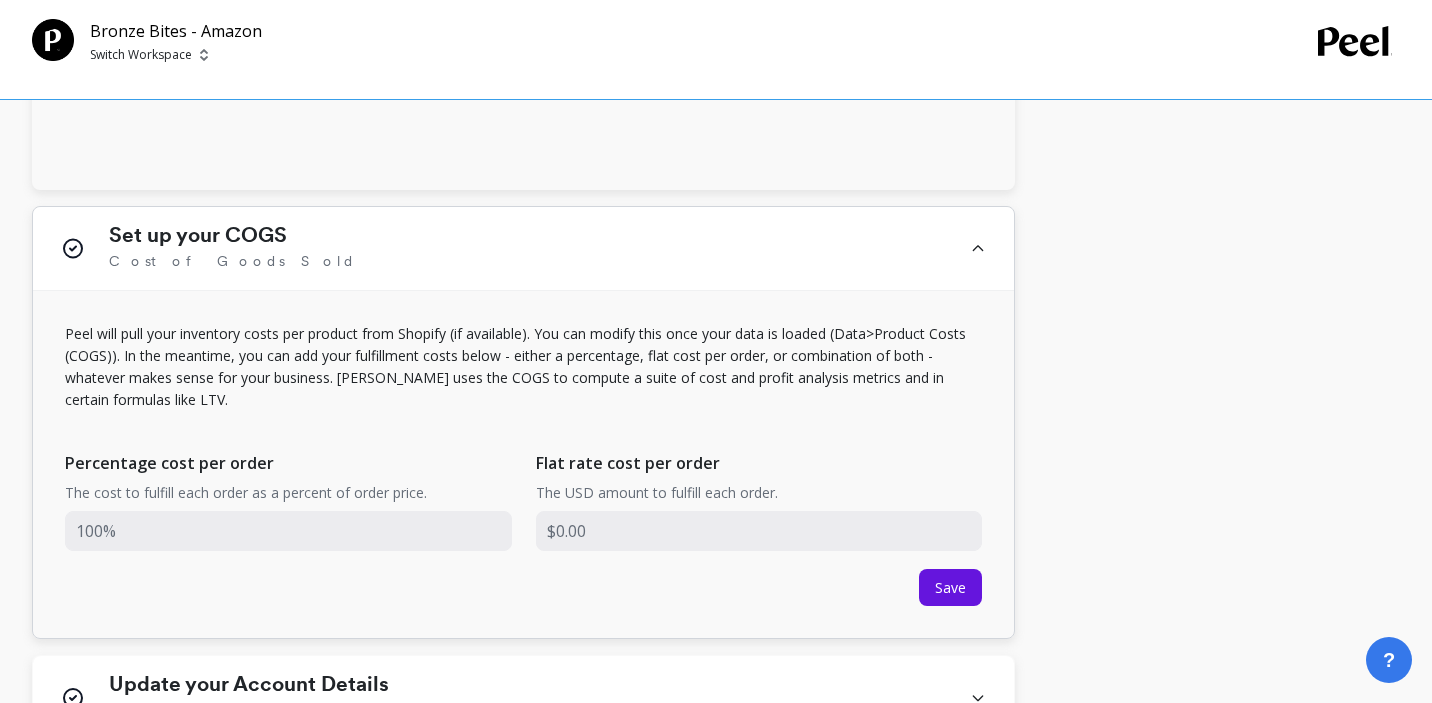 click on "Percentage cost per order The cost to fulfill each order as a percent of order price." at bounding box center (288, 477) 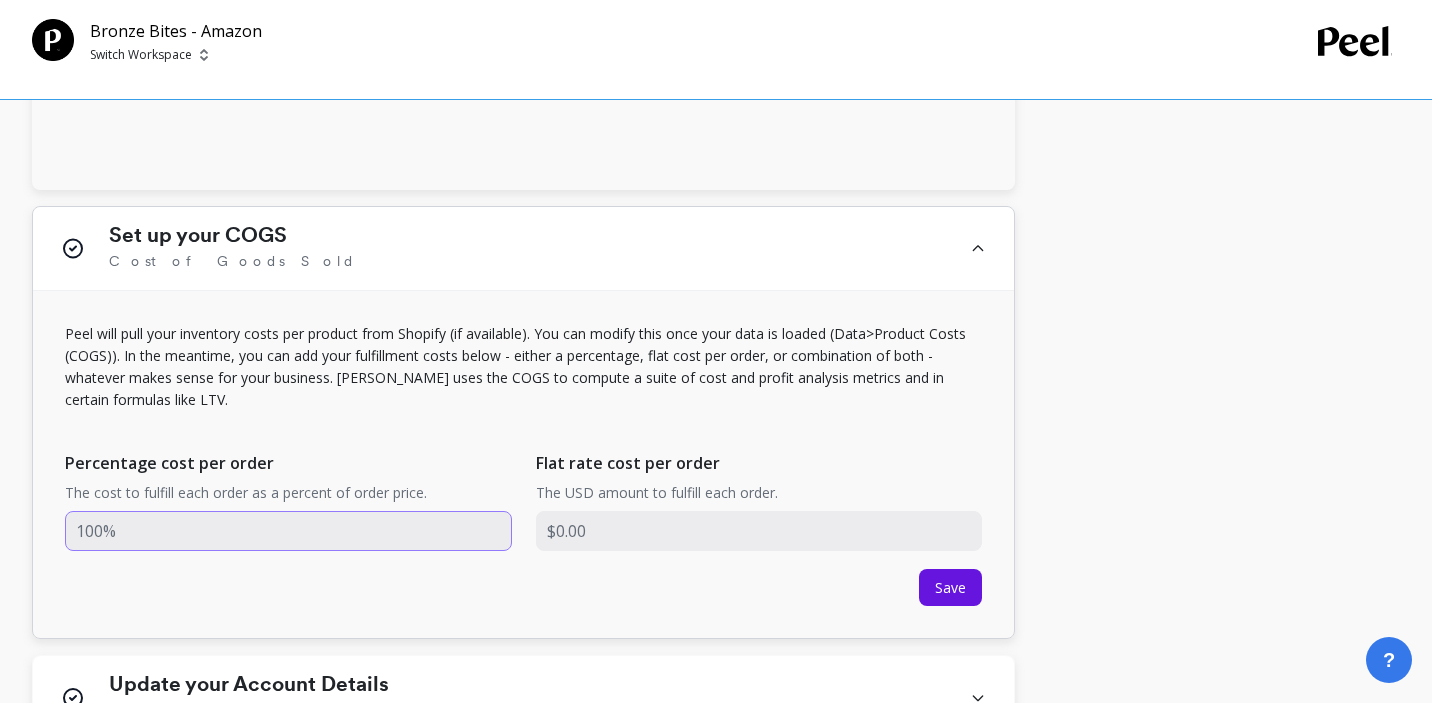 drag, startPoint x: 938, startPoint y: 575, endPoint x: 111, endPoint y: 528, distance: 828.3345 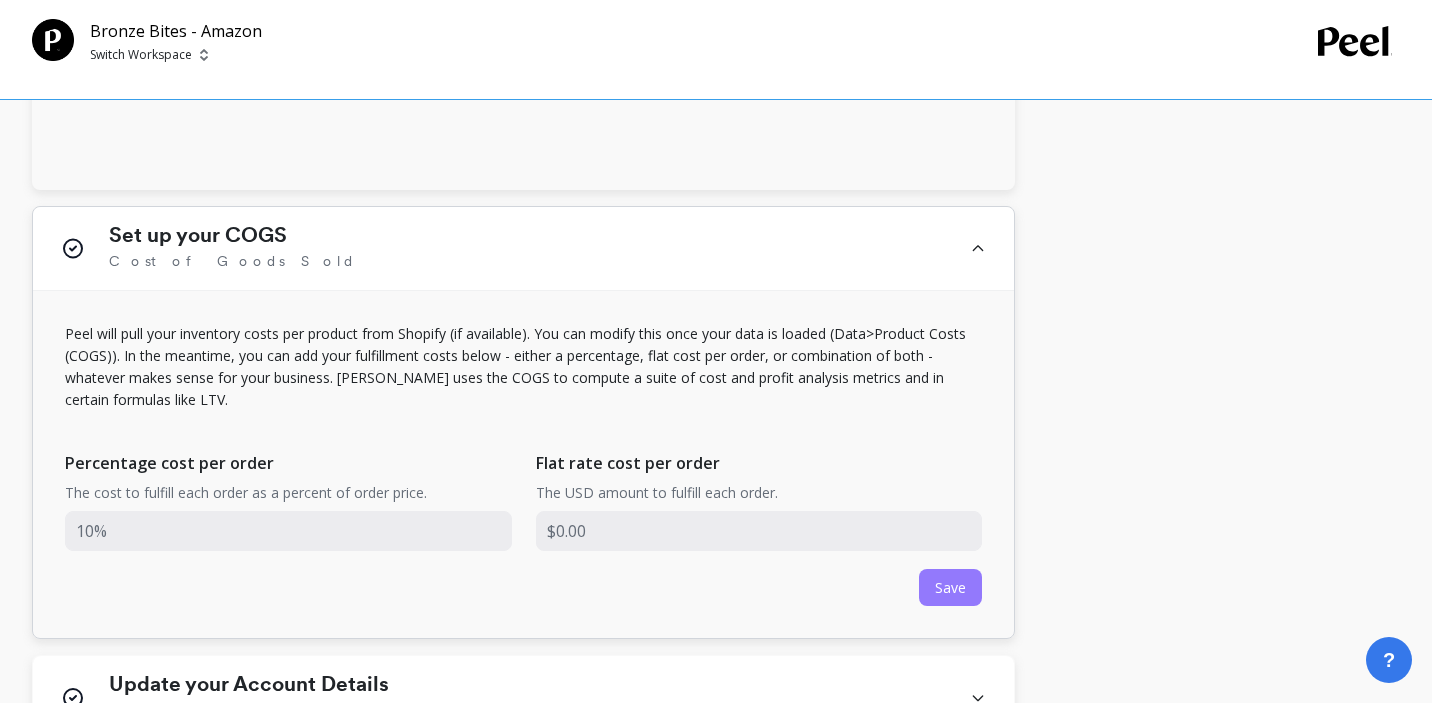 click on "Save" at bounding box center (950, 587) 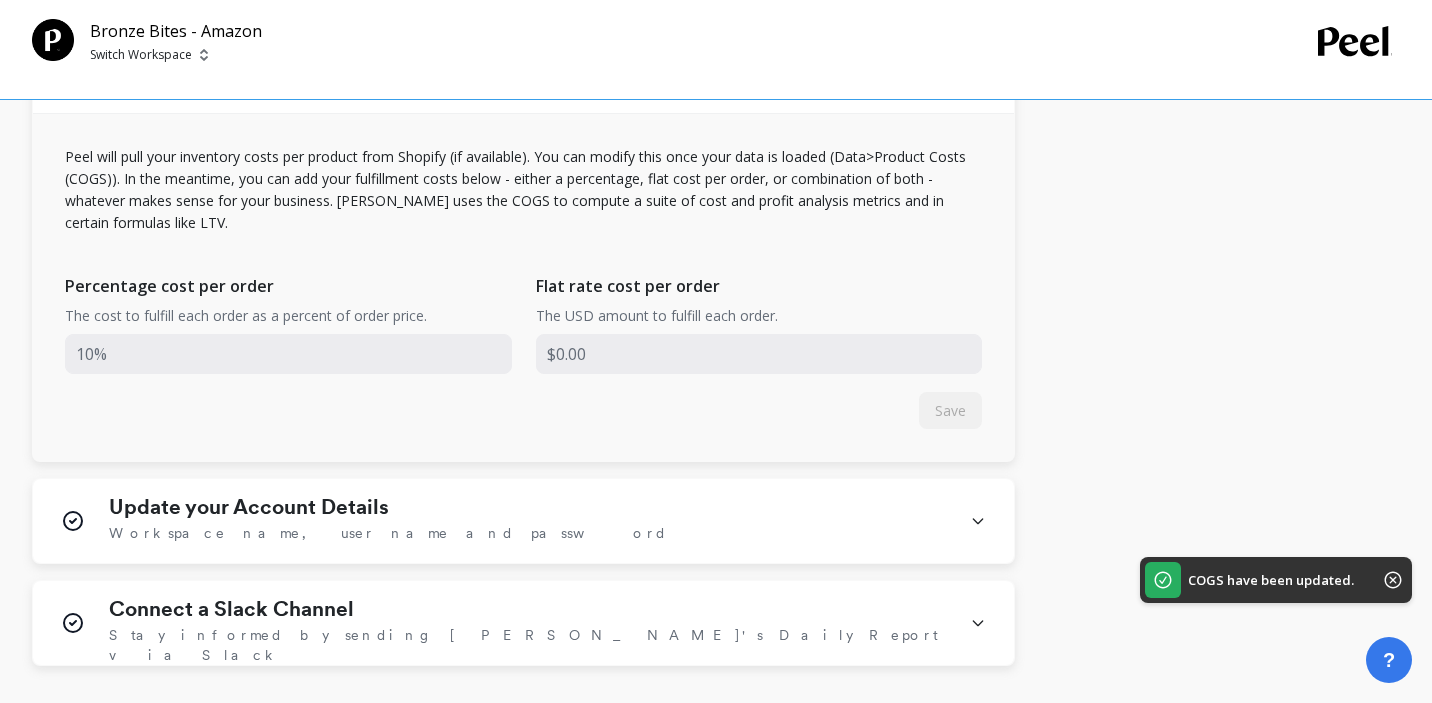 scroll, scrollTop: 3280, scrollLeft: 0, axis: vertical 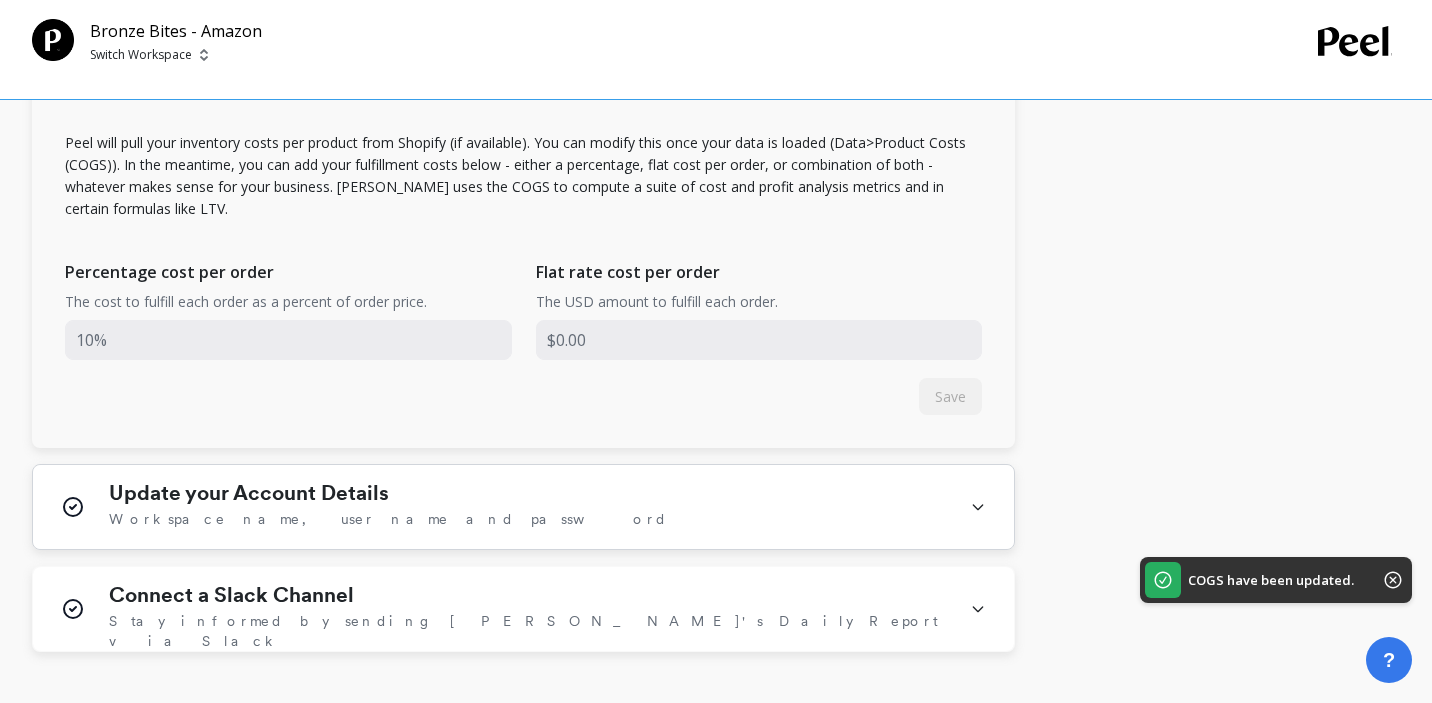 click on "Update your Account Details Workspace name, user name and password" at bounding box center [527, 507] 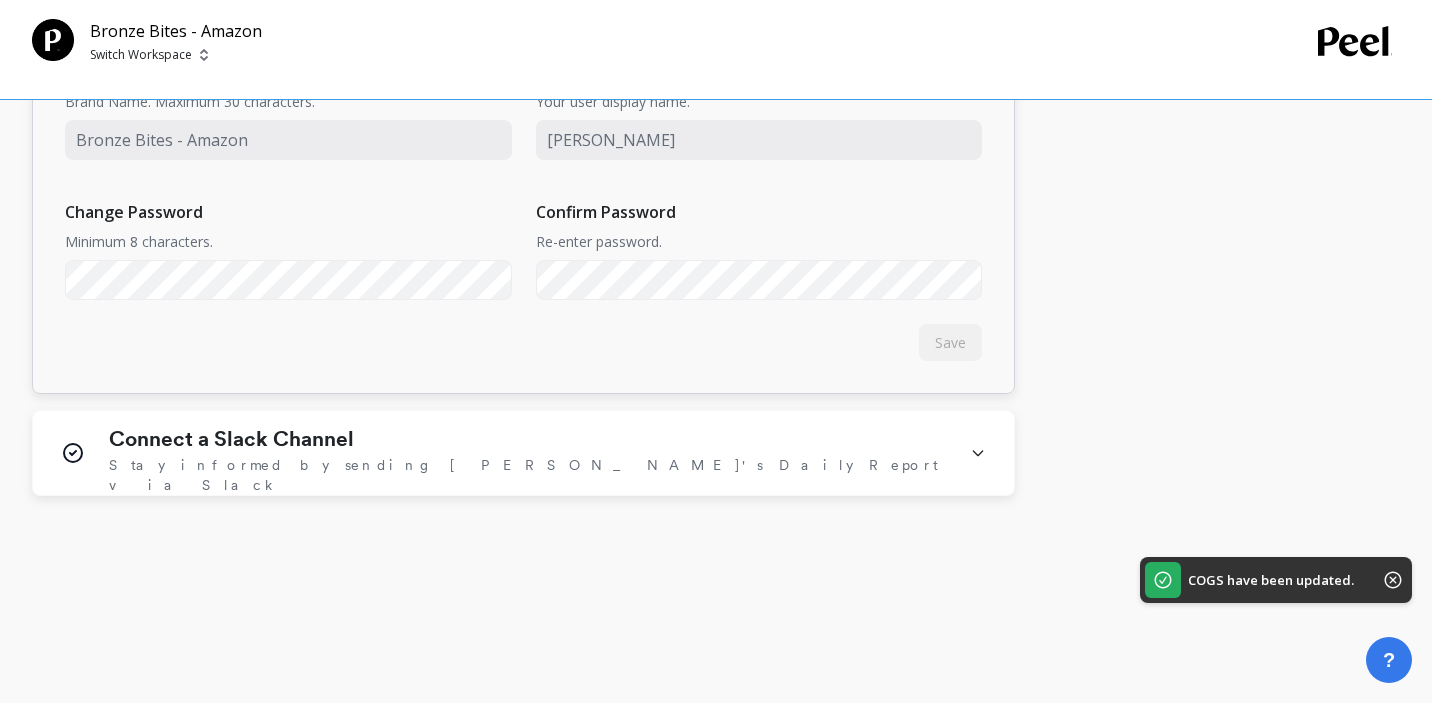 scroll, scrollTop: 3821, scrollLeft: 0, axis: vertical 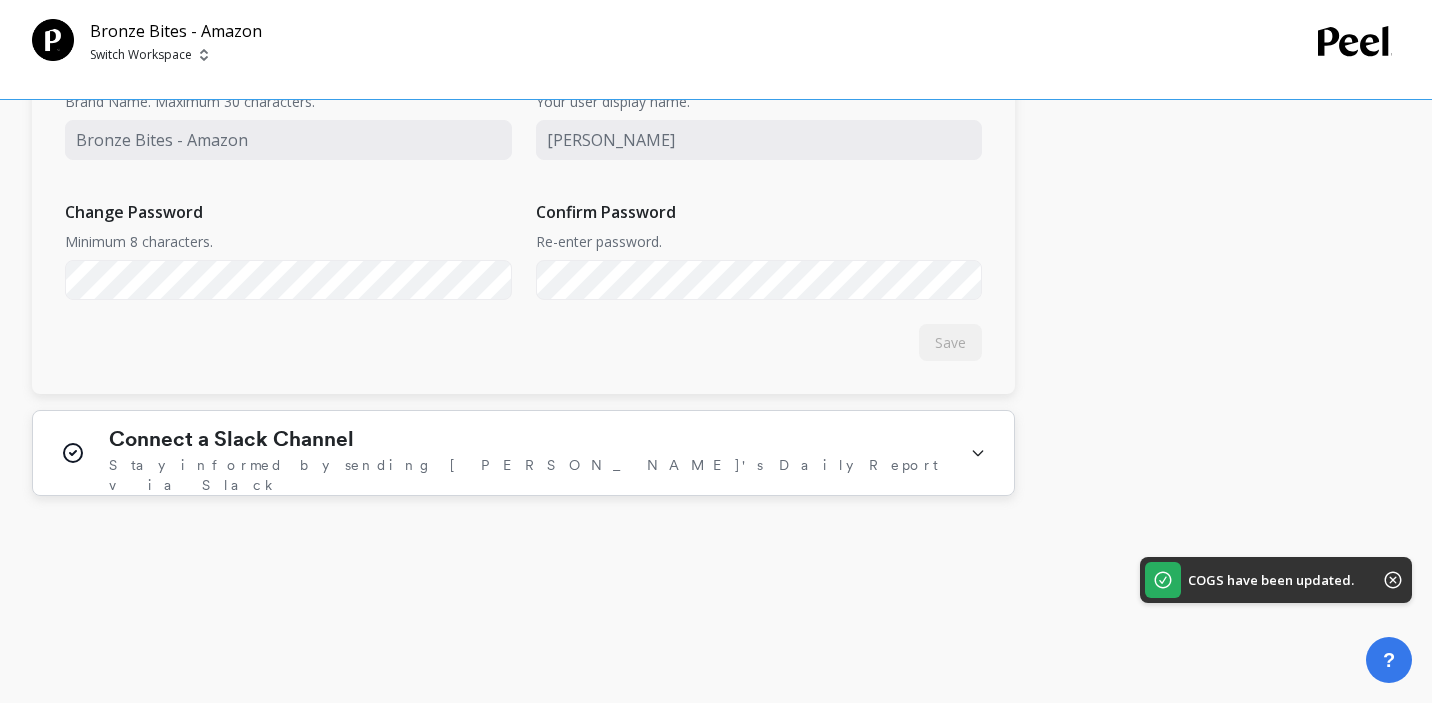 click on "Connect a Slack Channel Stay informed by sending Peel's Daily Report via Slack" at bounding box center (527, 453) 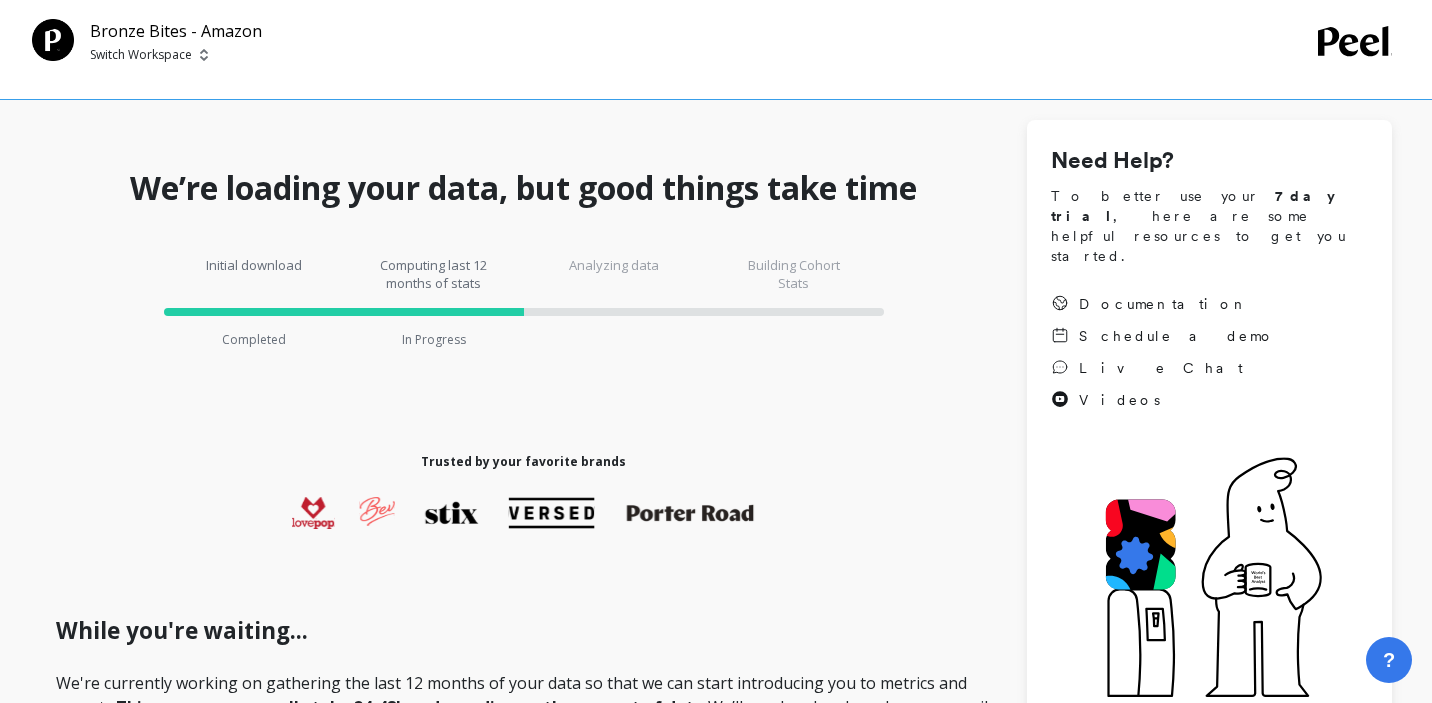 scroll, scrollTop: 0, scrollLeft: 0, axis: both 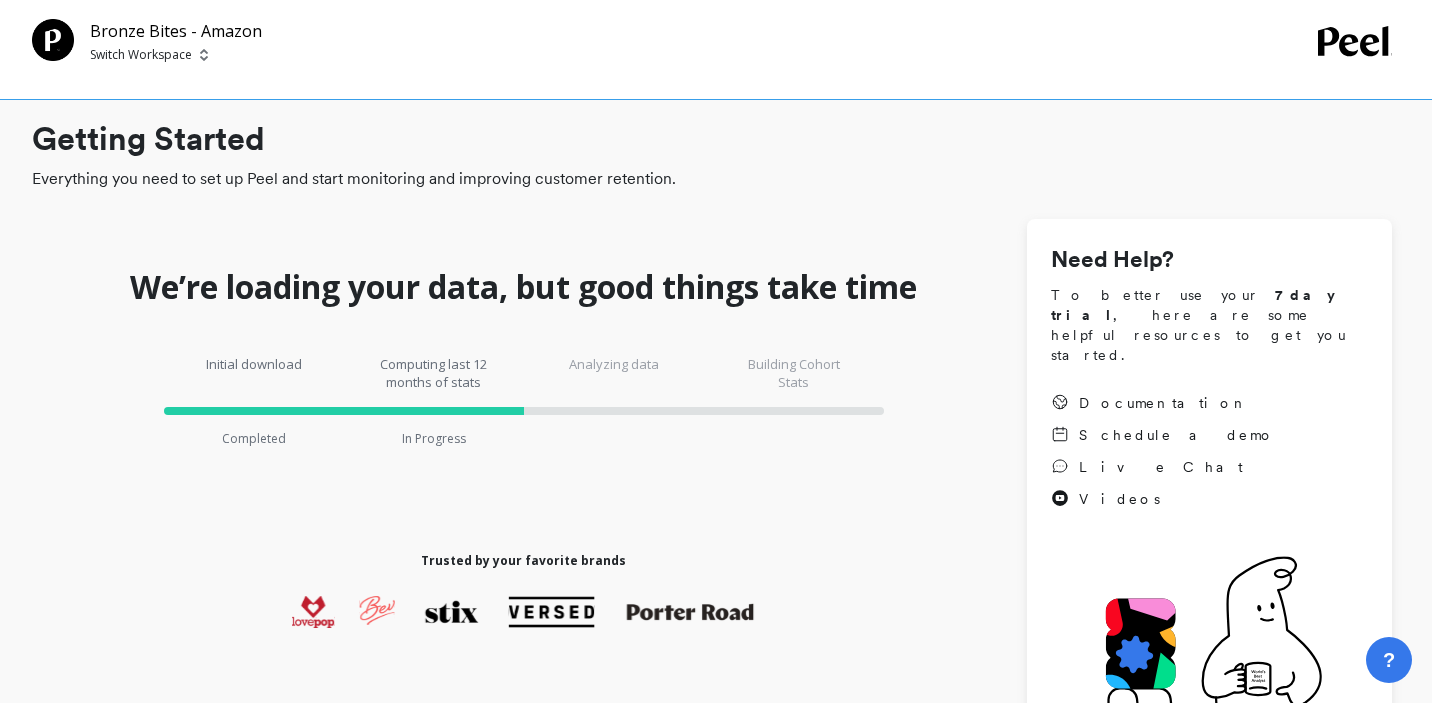 click on "Analyzing data" at bounding box center (614, 373) 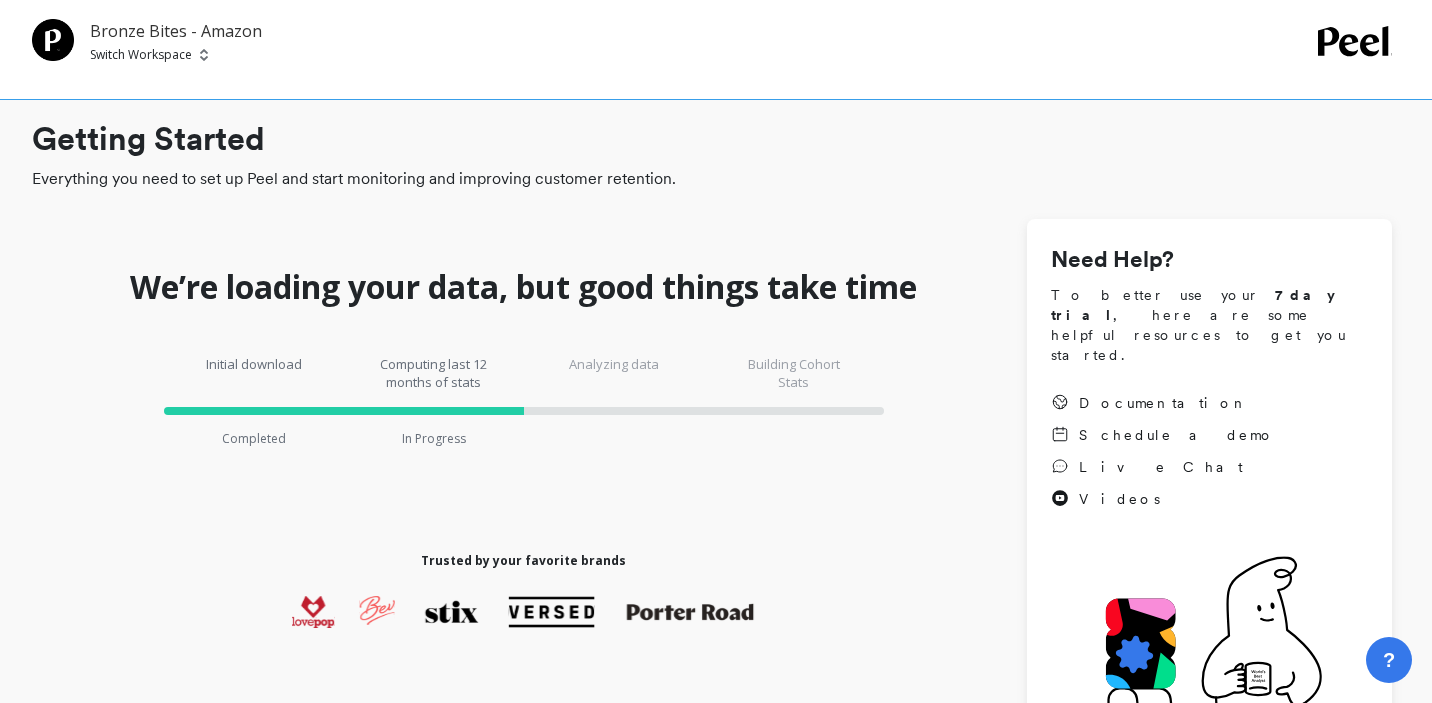 click on "Bronze Bites - Amazon" at bounding box center (176, 31) 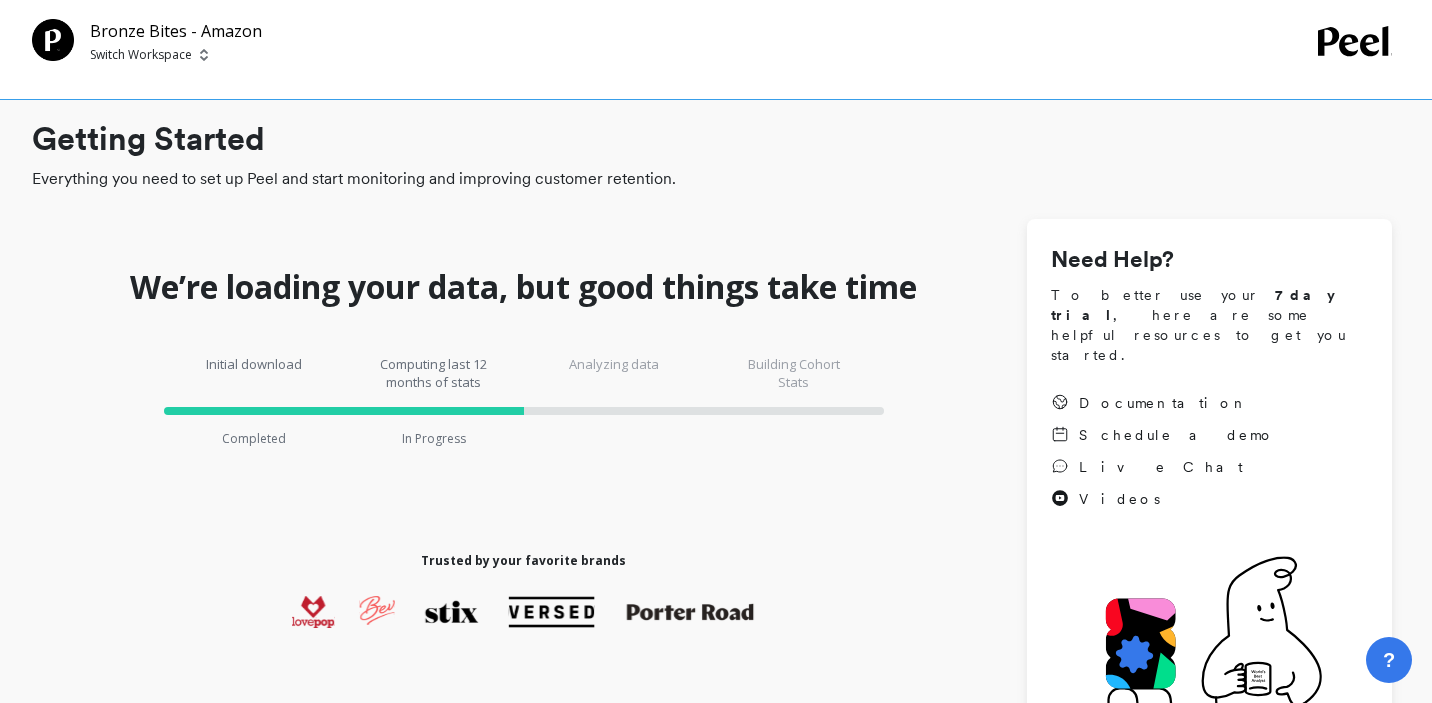 click on "Getting Started" at bounding box center [712, 139] 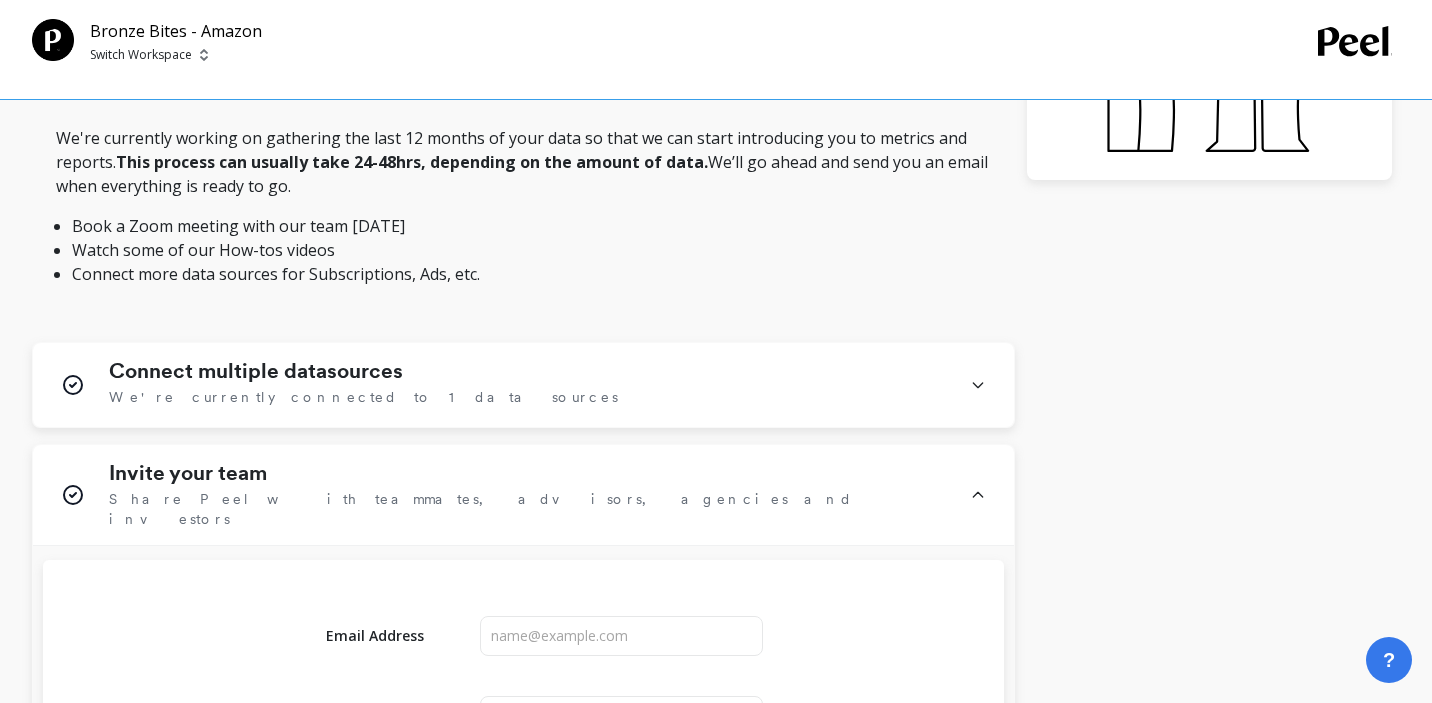 scroll, scrollTop: 757, scrollLeft: 0, axis: vertical 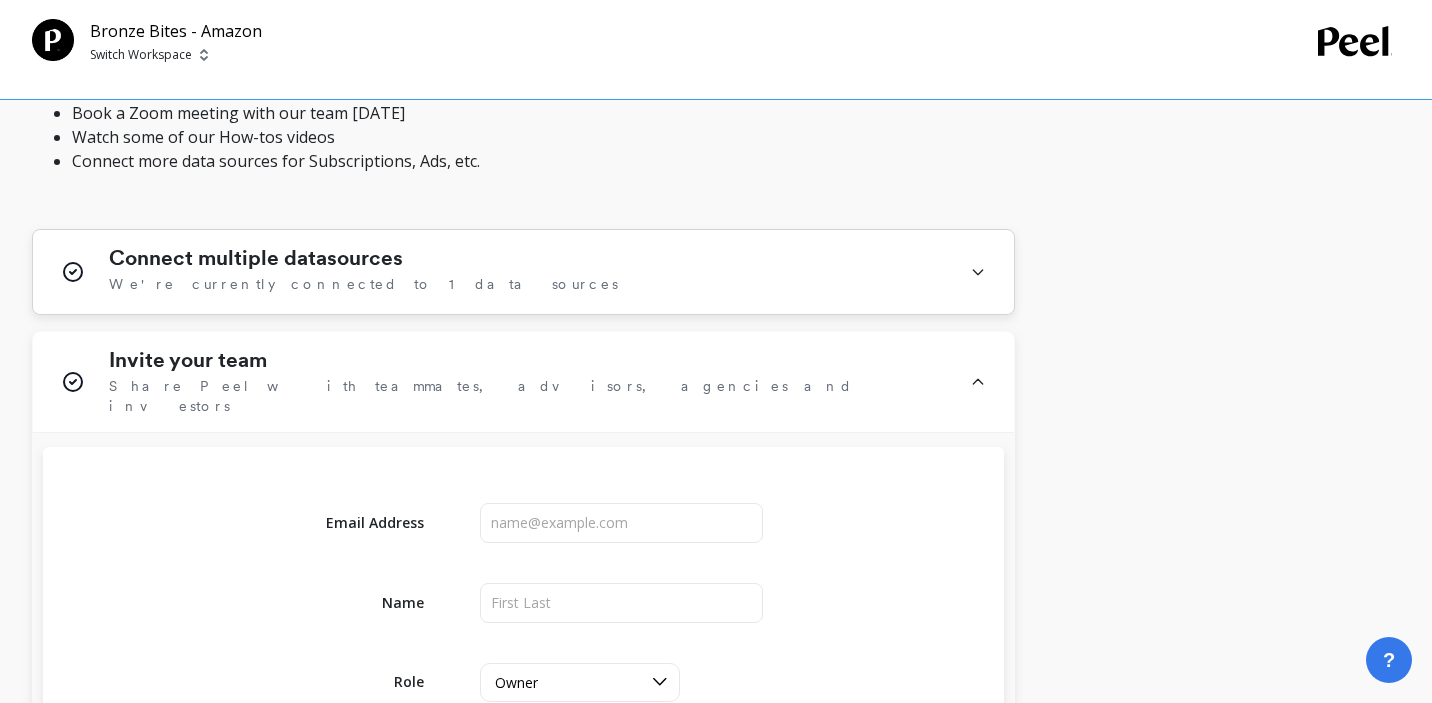 click on "Connect multiple datasources We're currently connected to 1 data sources" at bounding box center [527, 272] 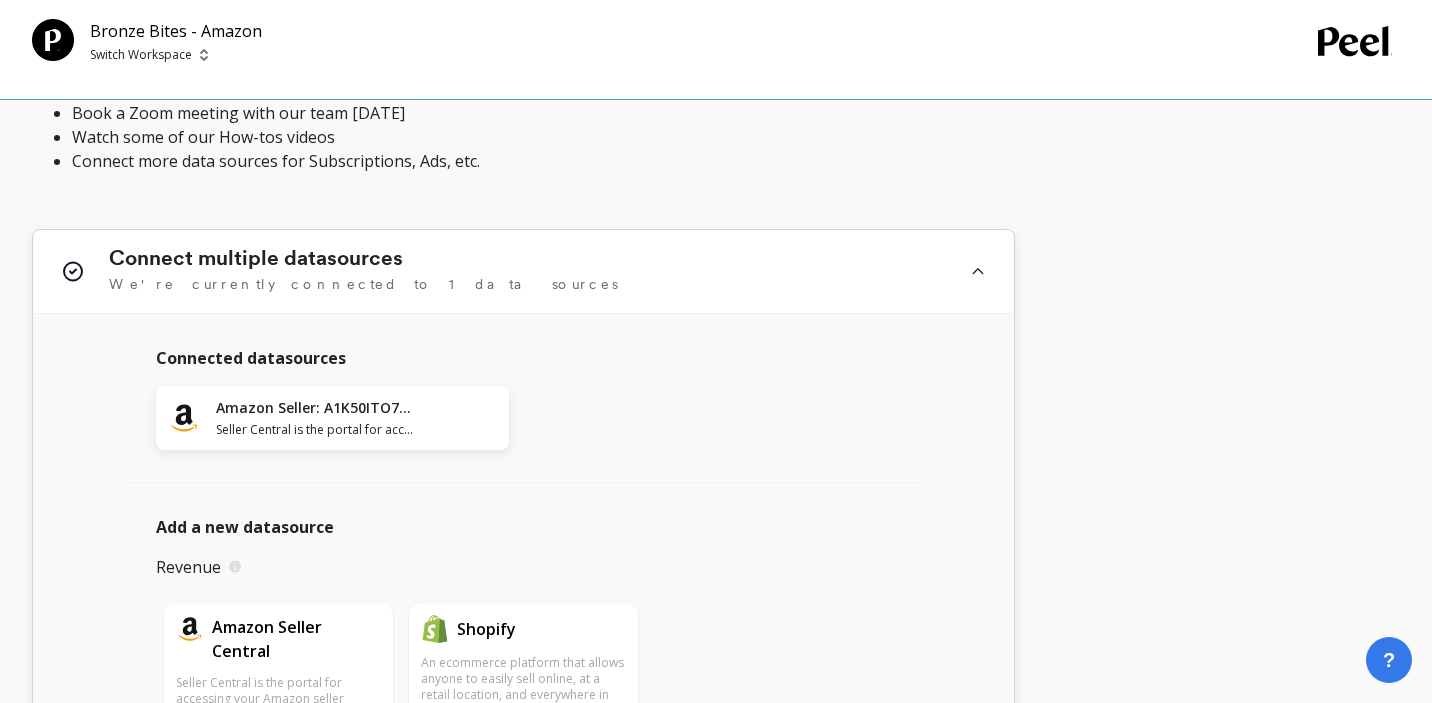 click on "An ecommerce platform that allows anyone to easily sell online, at a retail location, and everywhere in between." at bounding box center [523, 687] 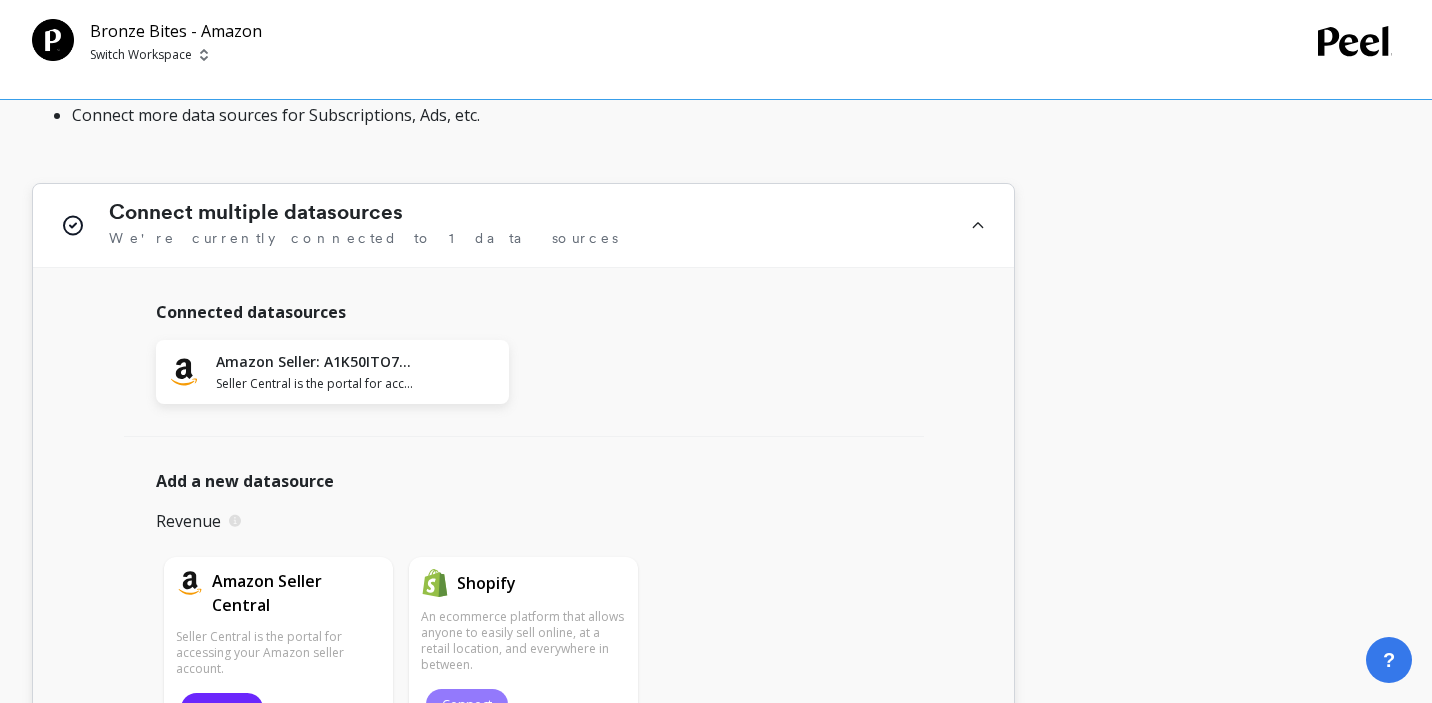 scroll, scrollTop: 719, scrollLeft: 0, axis: vertical 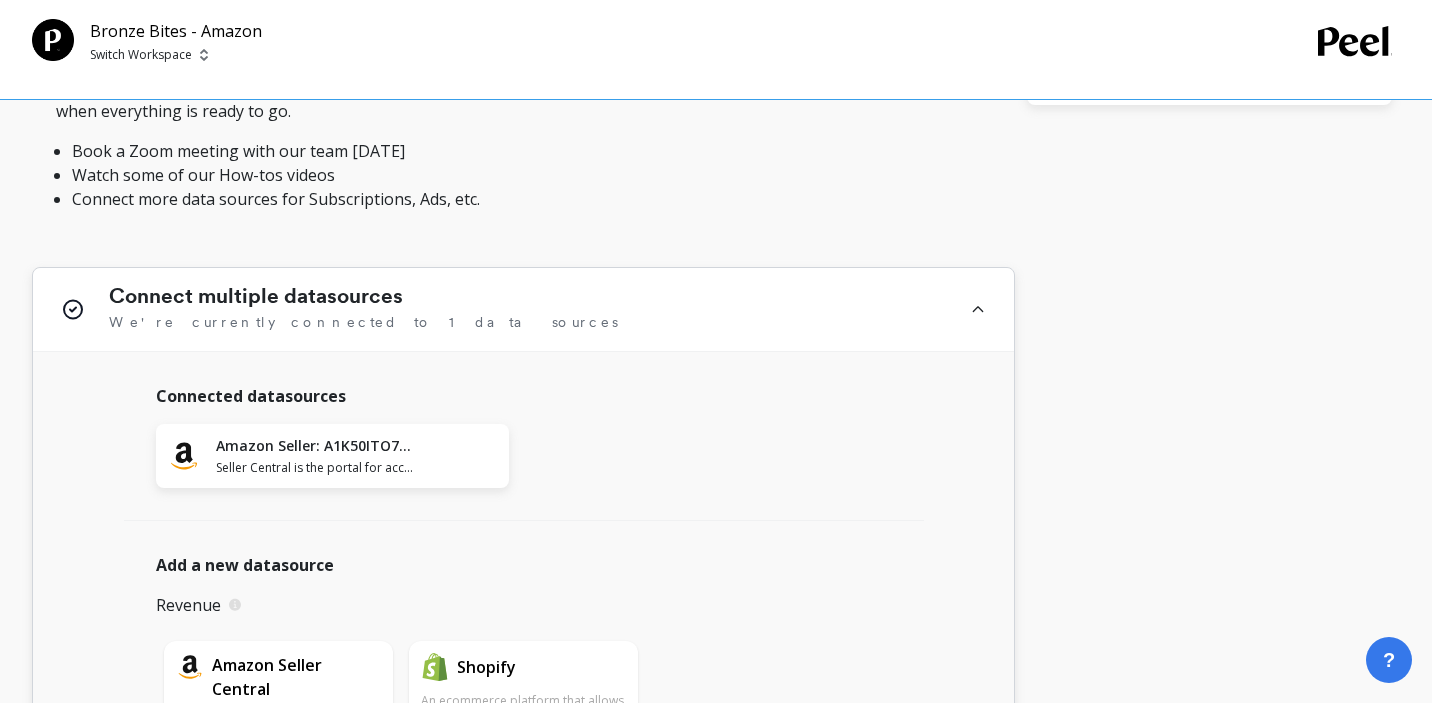 click on "Connect multiple datasources We're currently connected to 1 data sources" at bounding box center (527, 309) 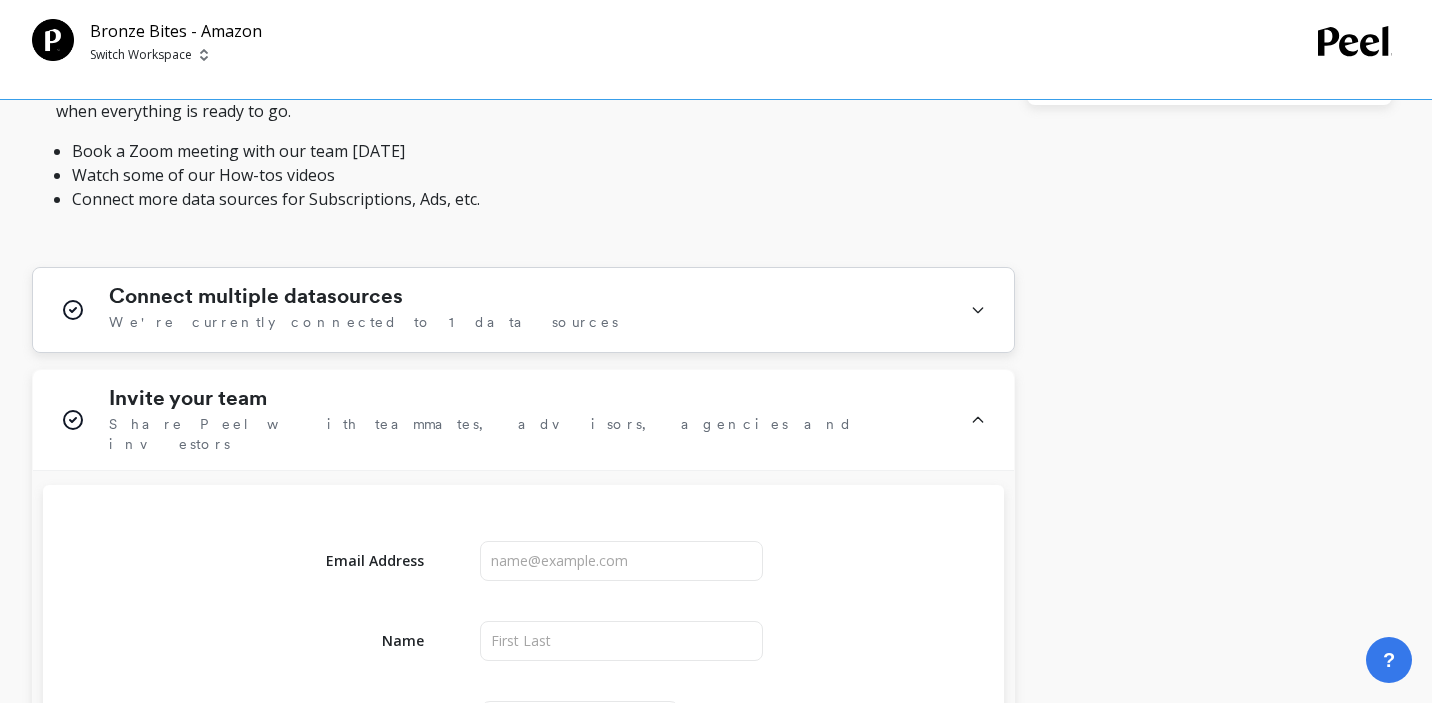 click on "Connect multiple datasources We're currently connected to 1 data sources" at bounding box center (527, 310) 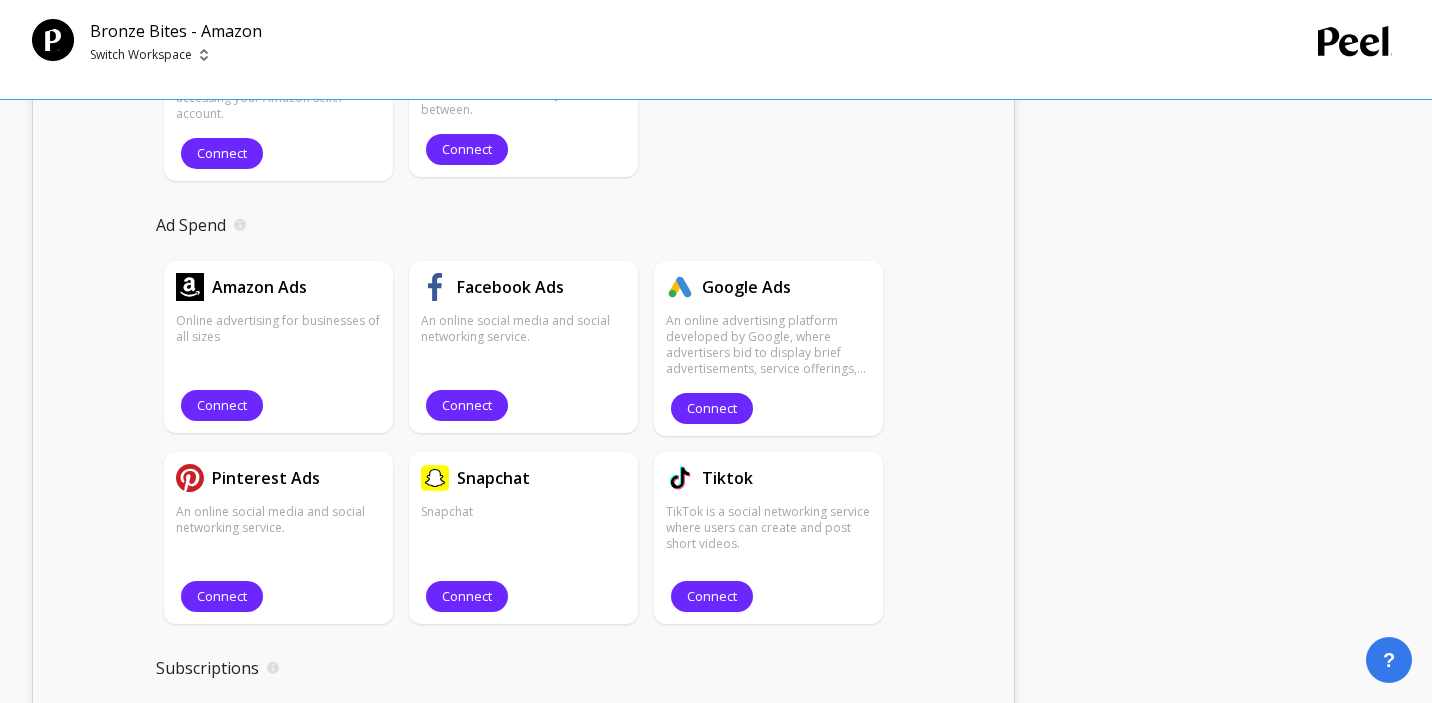 scroll, scrollTop: 1358, scrollLeft: 0, axis: vertical 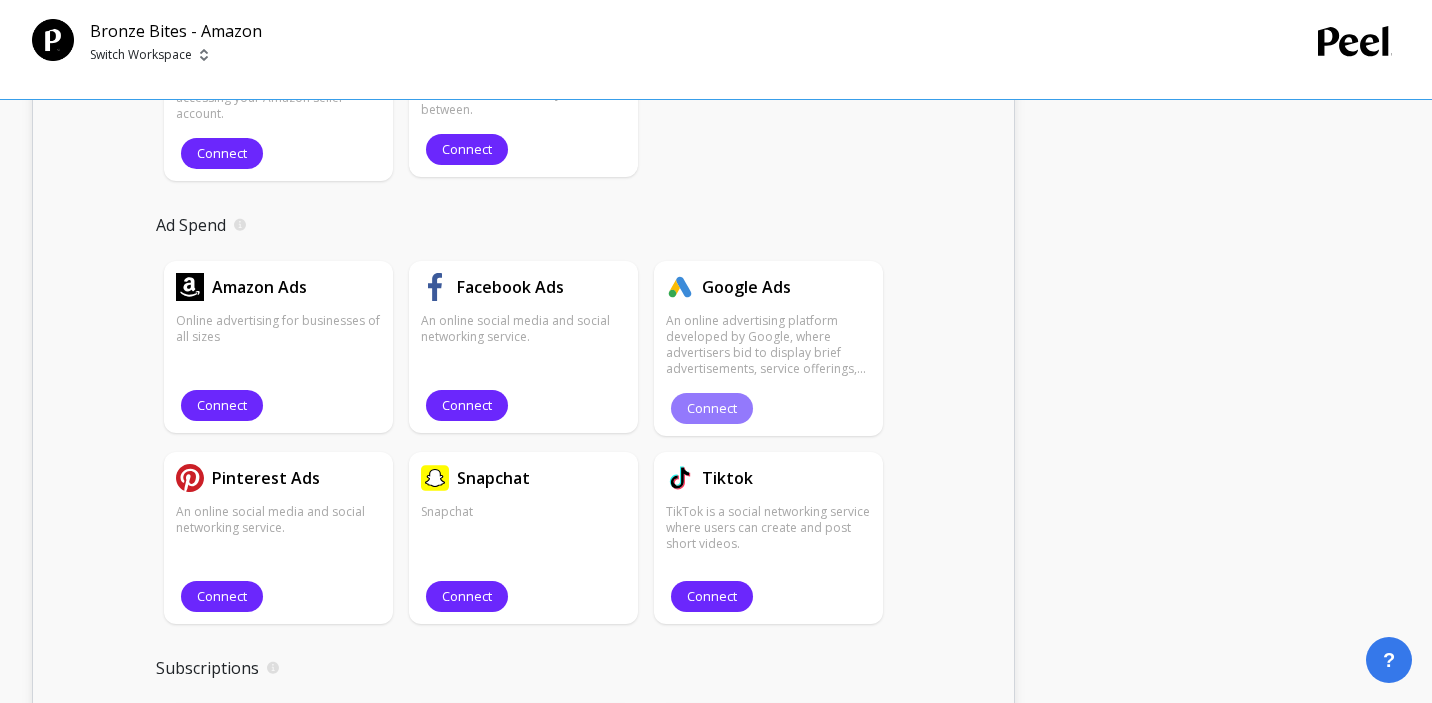 click on "Connect" at bounding box center [712, 408] 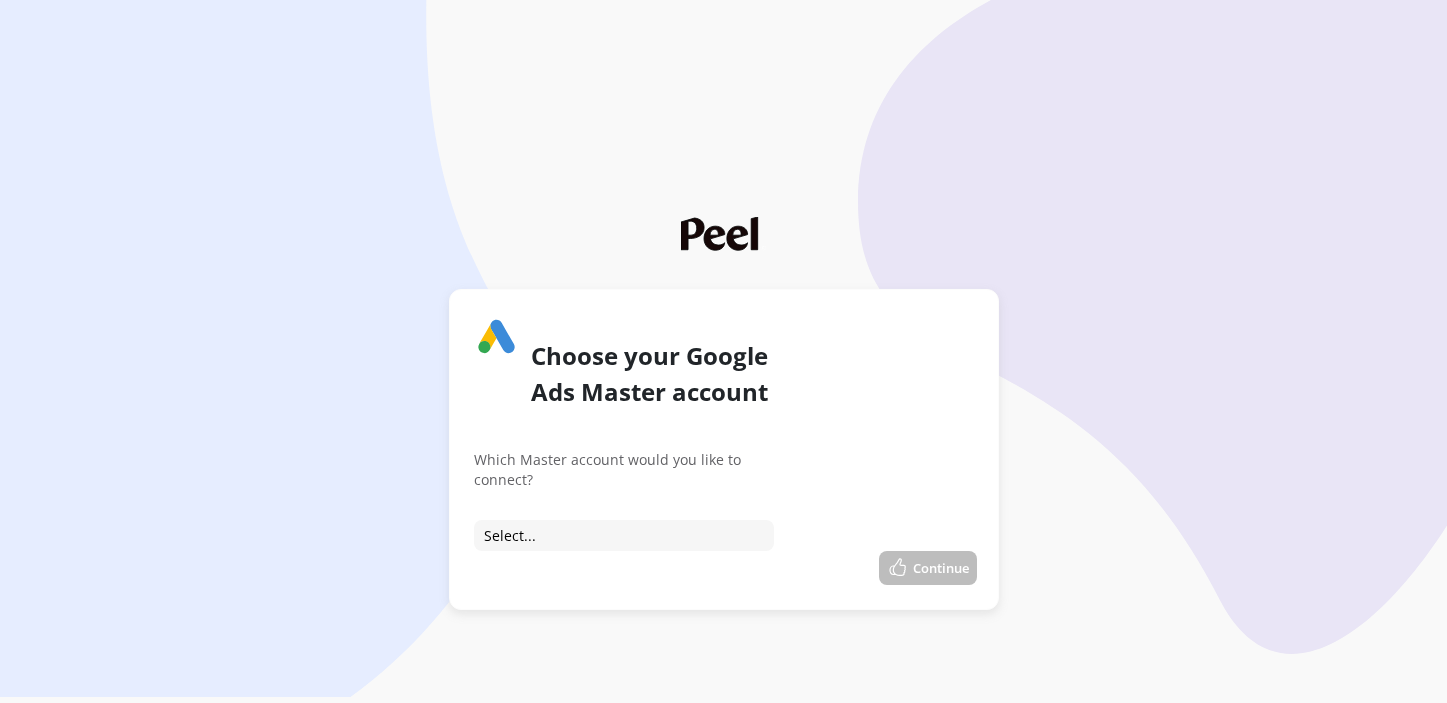 scroll, scrollTop: 0, scrollLeft: 0, axis: both 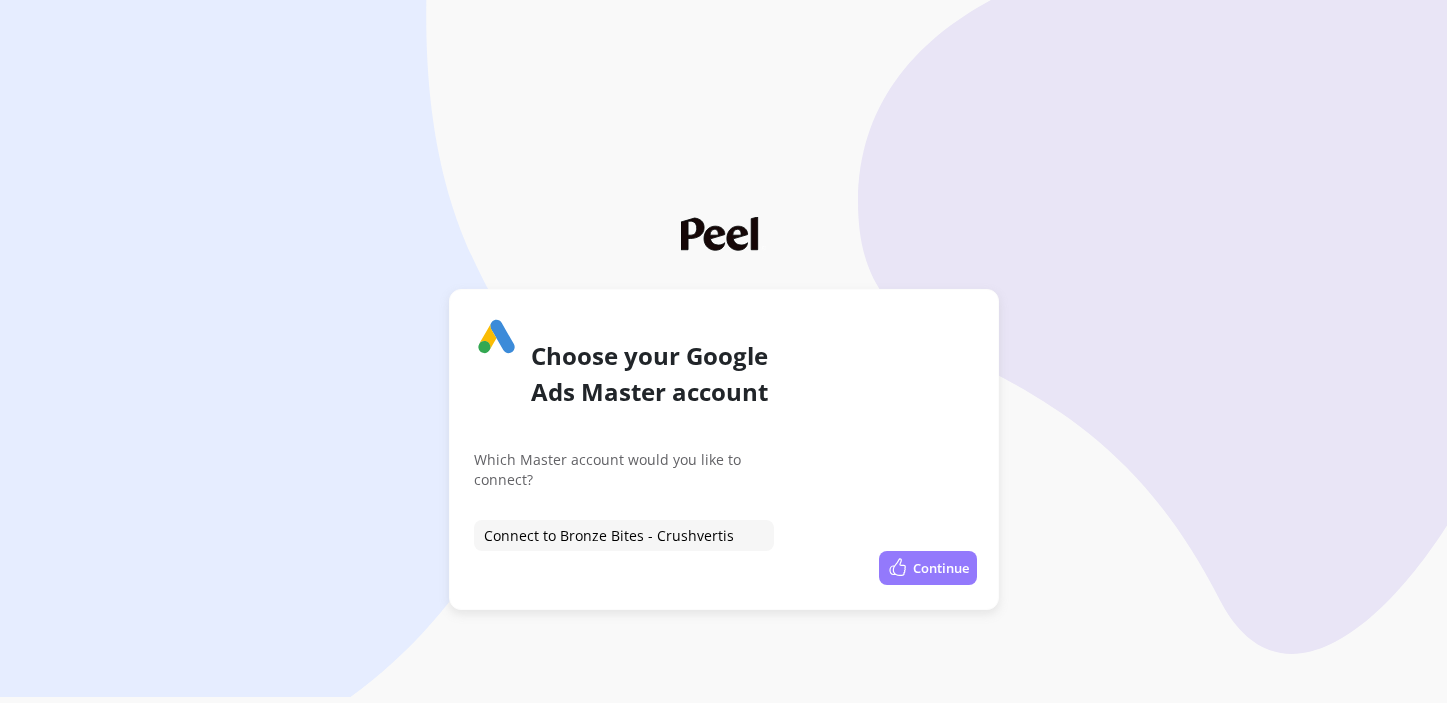 click on "Continue" at bounding box center [928, 568] 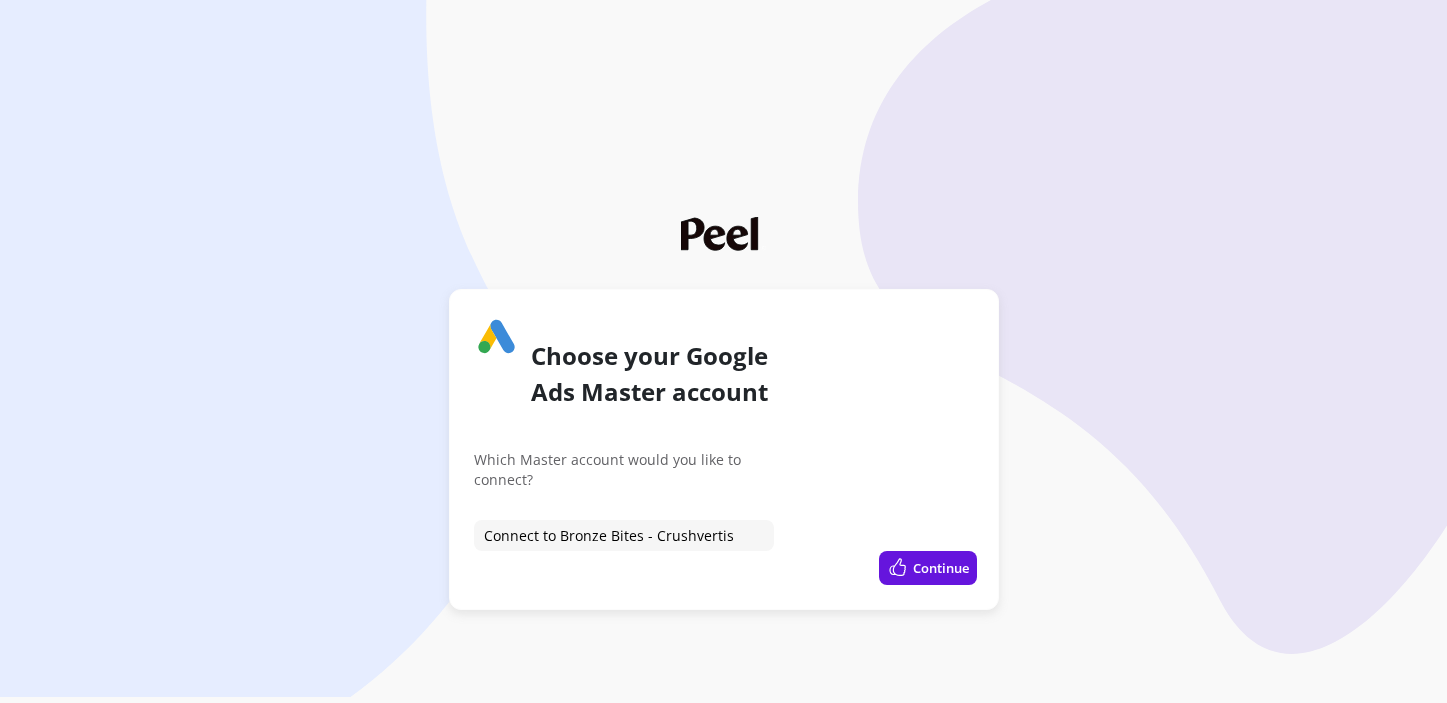click on "Select...
Connect to Bronze Bites - Crushvertise
Connect to GetOptistacks" at bounding box center [624, 535] 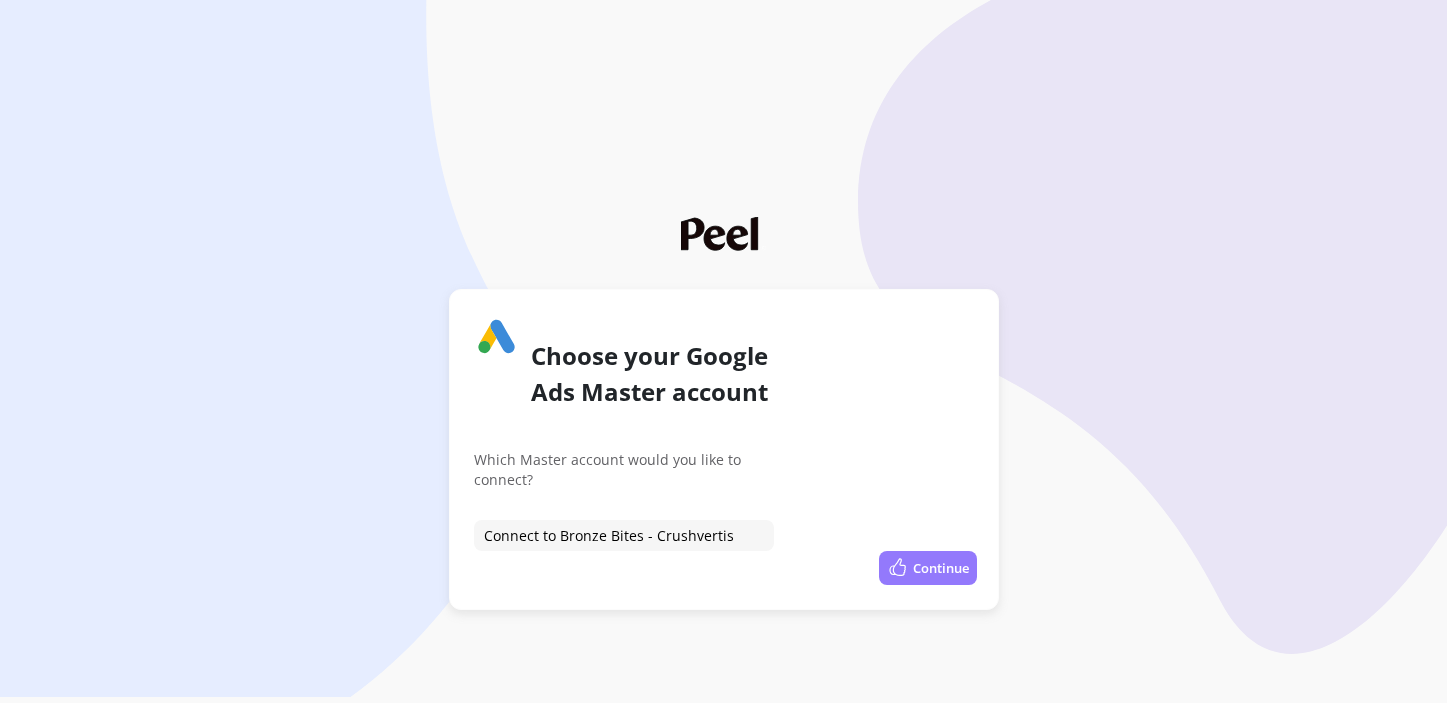 click at bounding box center [898, 568] 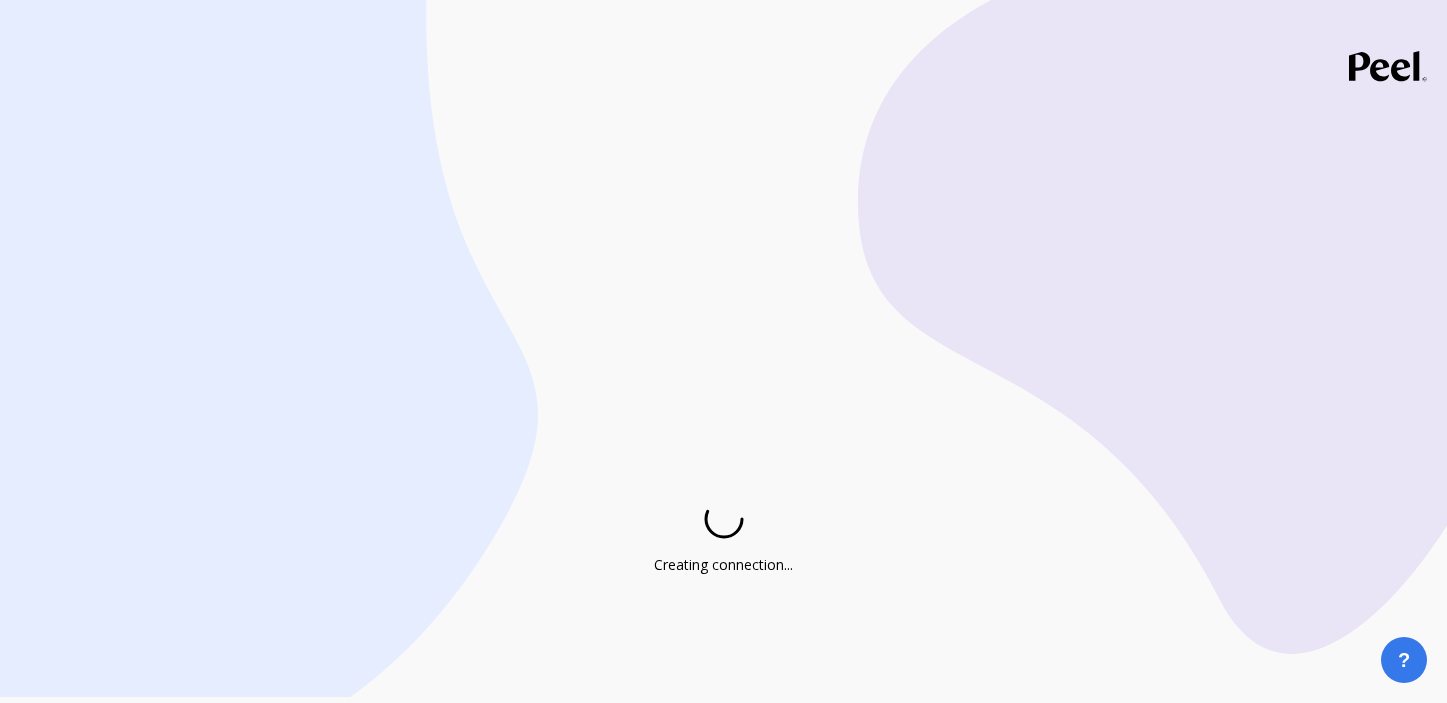 scroll, scrollTop: 0, scrollLeft: 0, axis: both 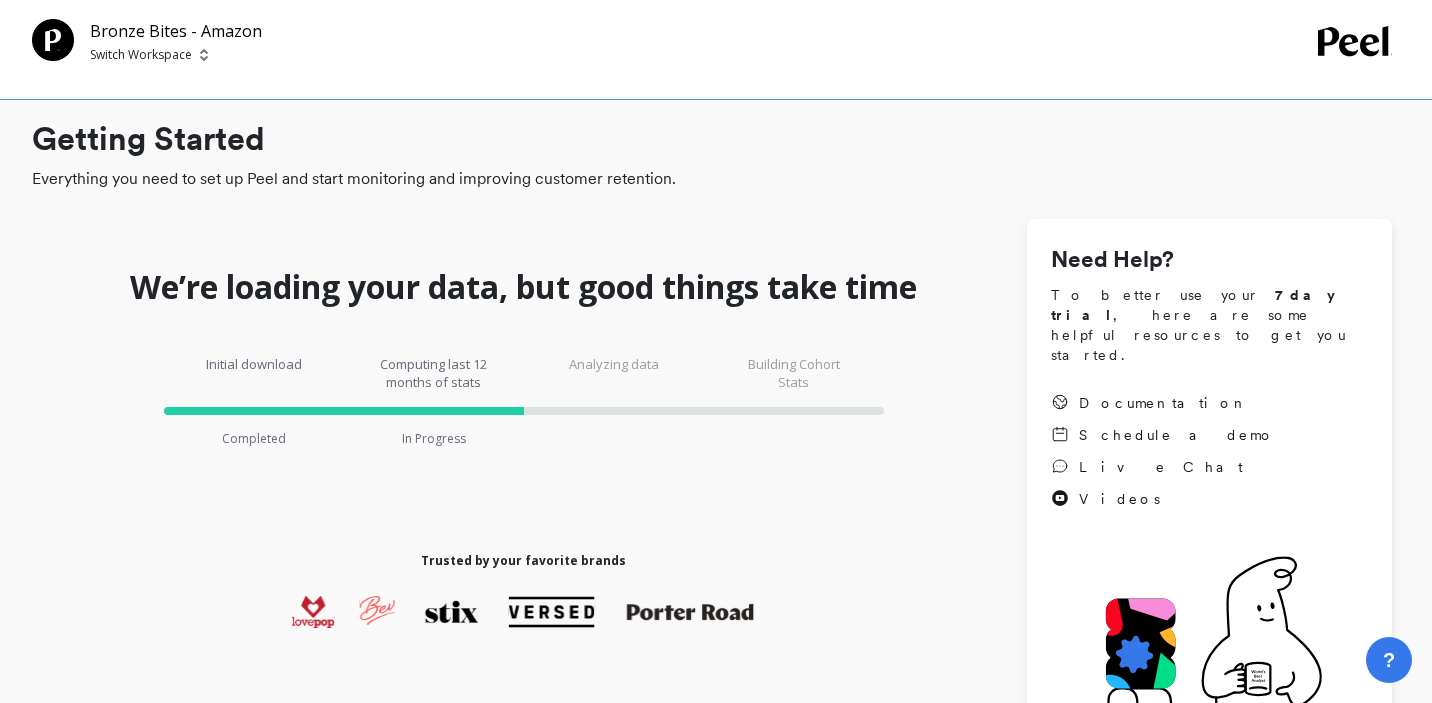 click at bounding box center [434, 411] 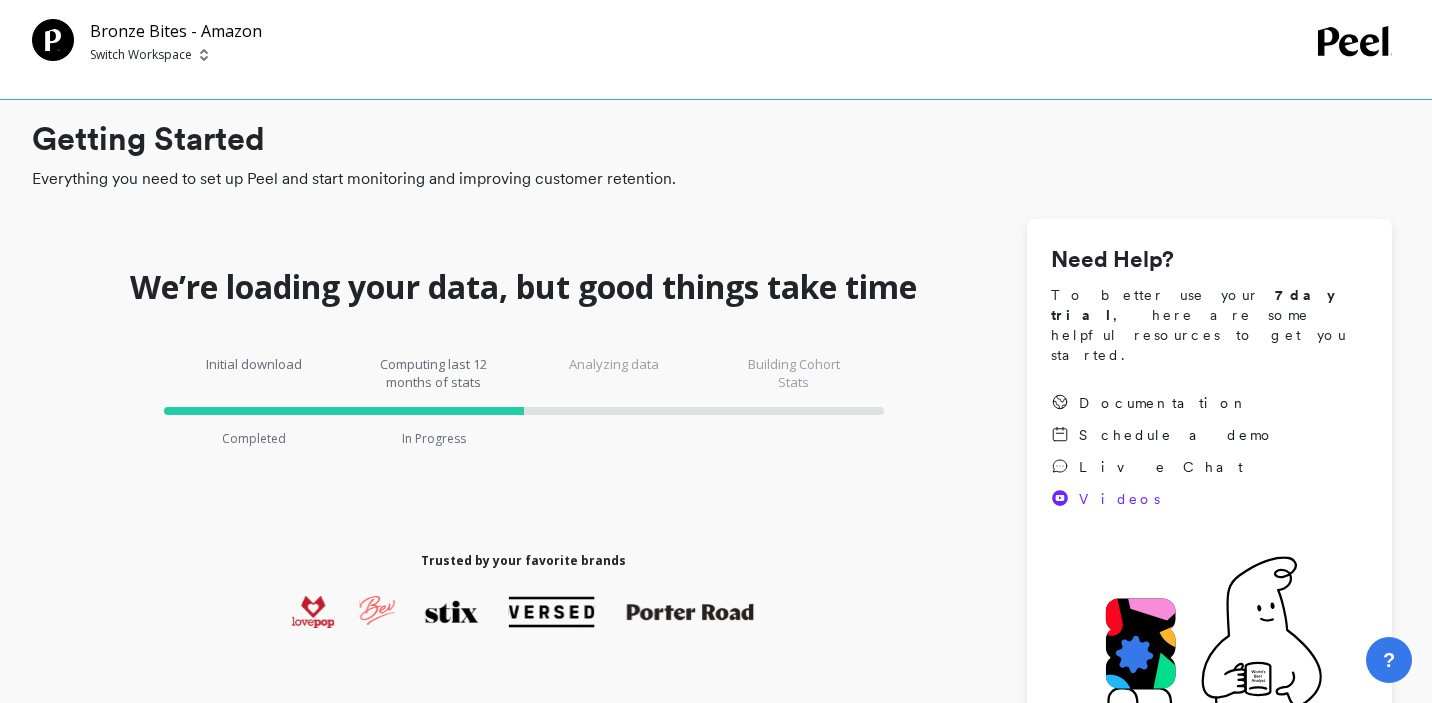 click on "Videos" at bounding box center [1119, 499] 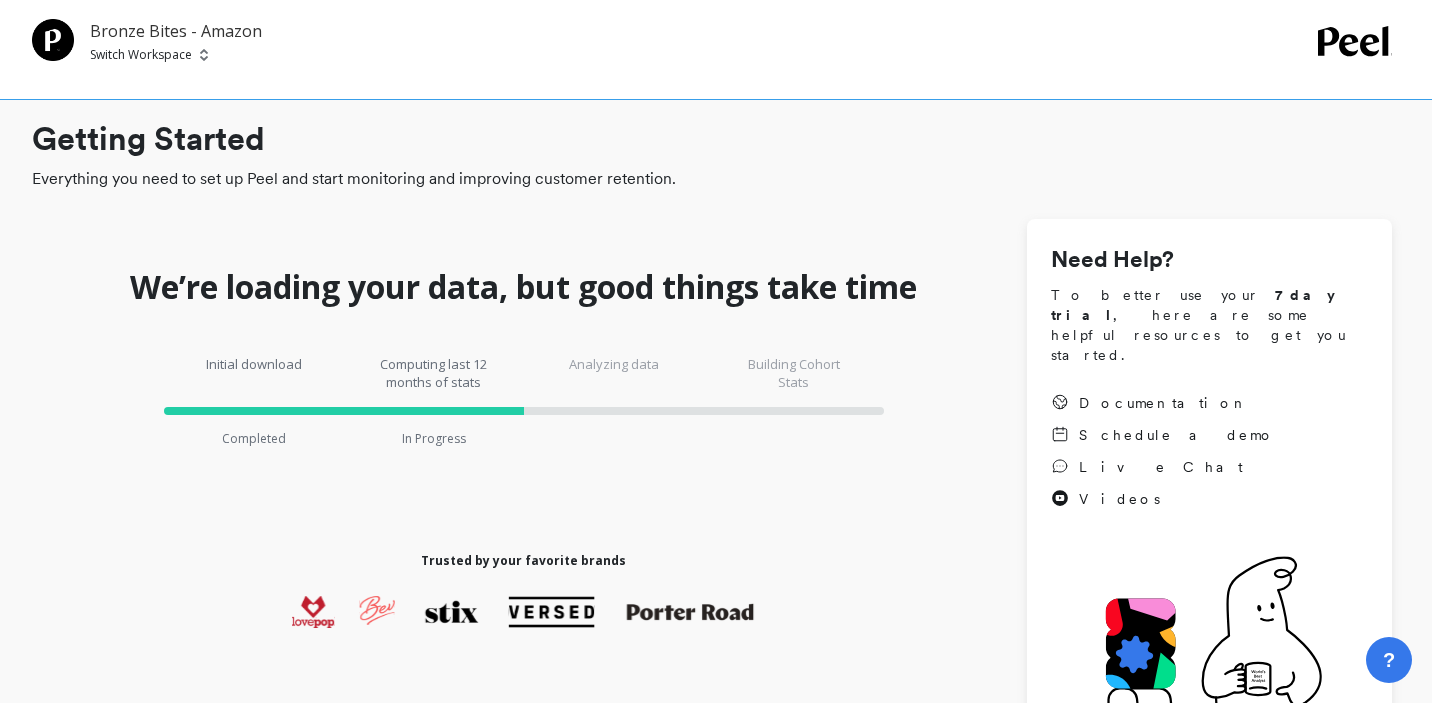 click on "Bronze Bites - Amazon" at bounding box center (176, 31) 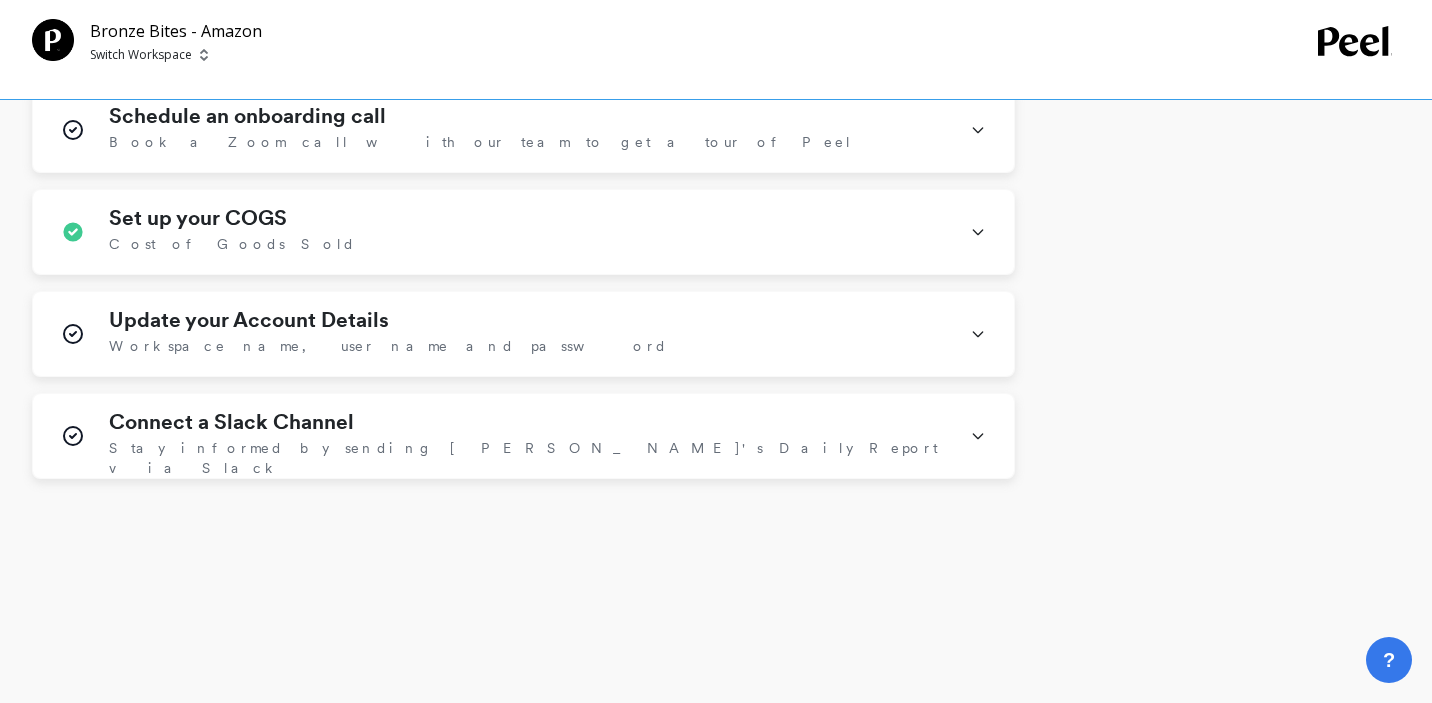 scroll, scrollTop: 0, scrollLeft: 0, axis: both 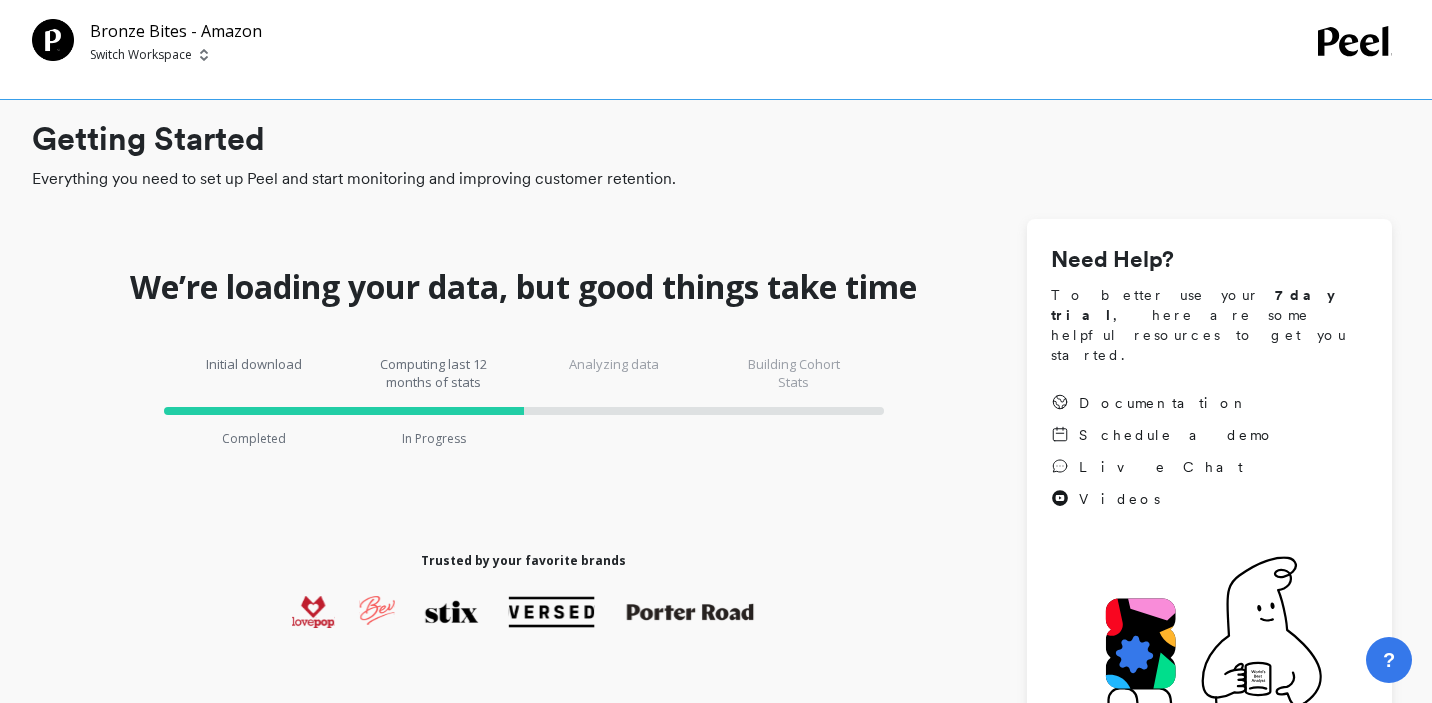 click 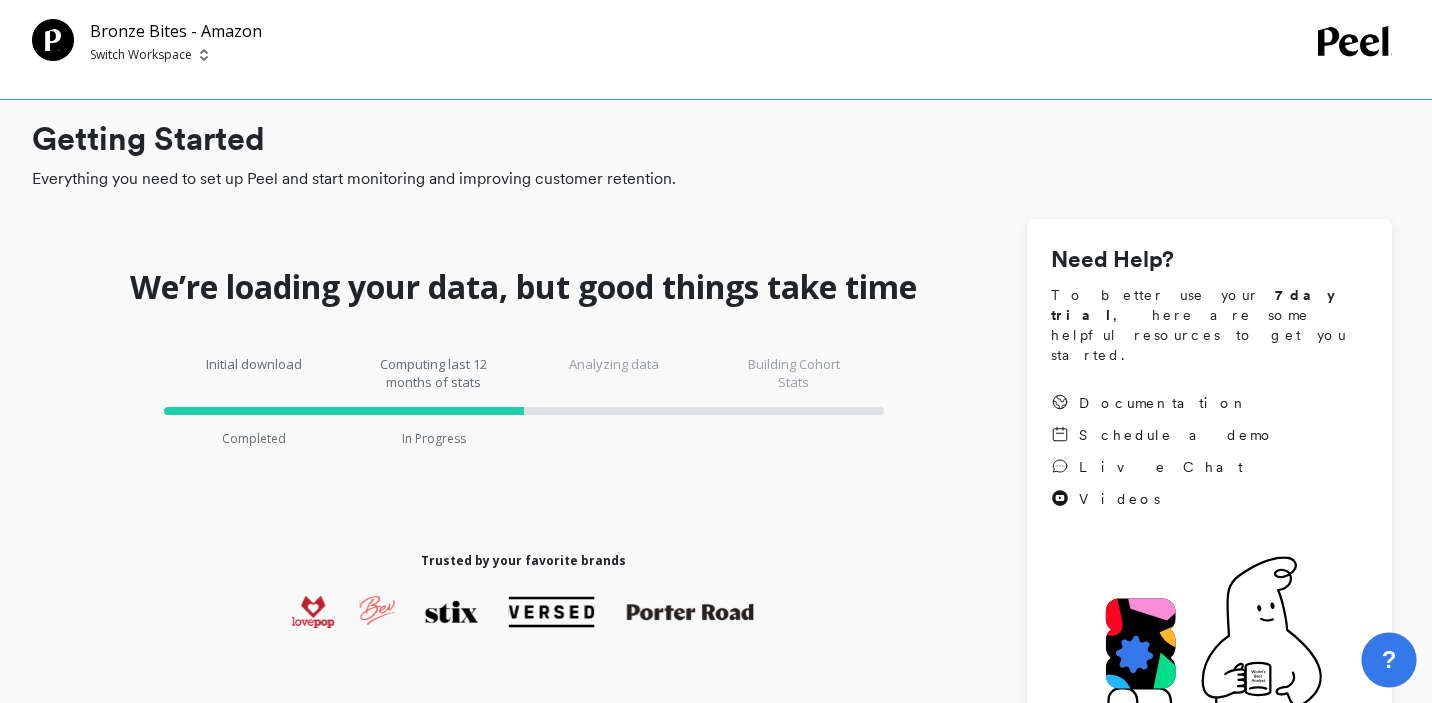 click on "?" at bounding box center (1389, 660) 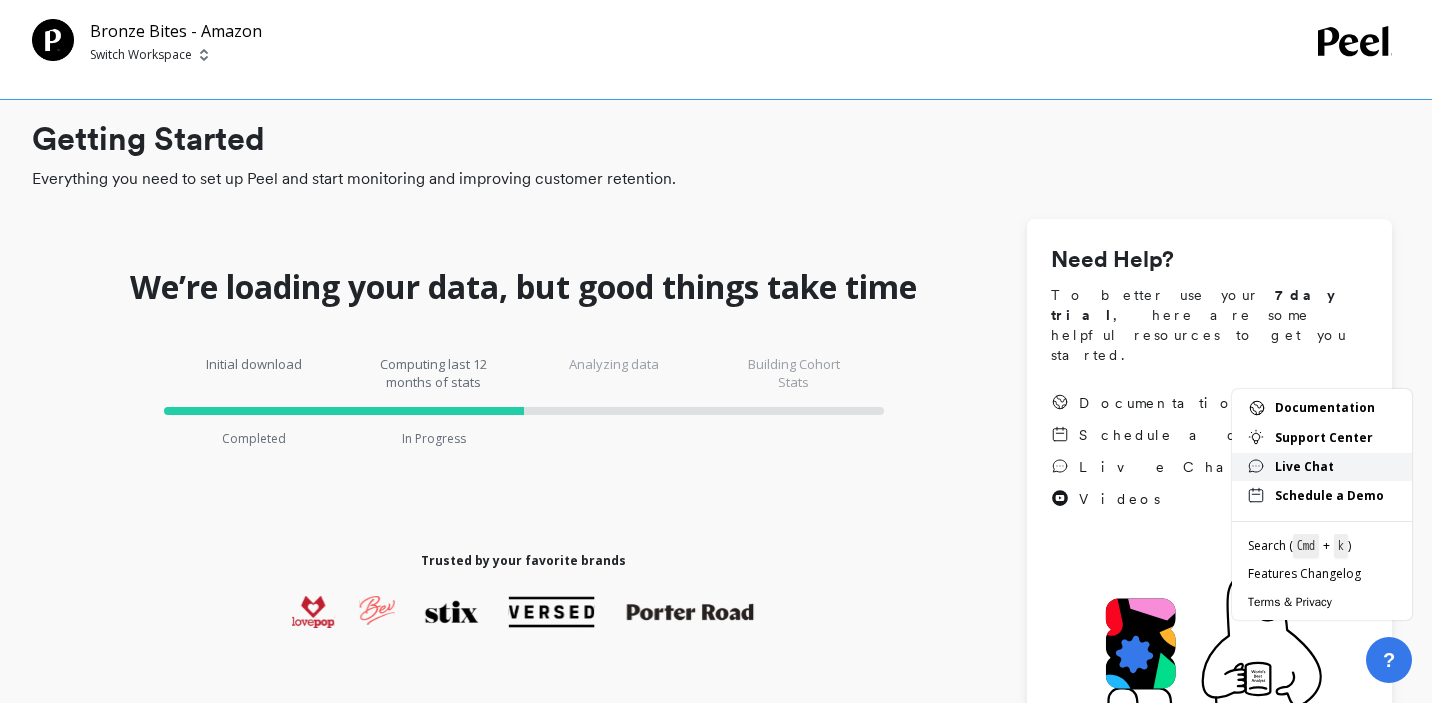 click on "Live Chat" at bounding box center (1335, 467) 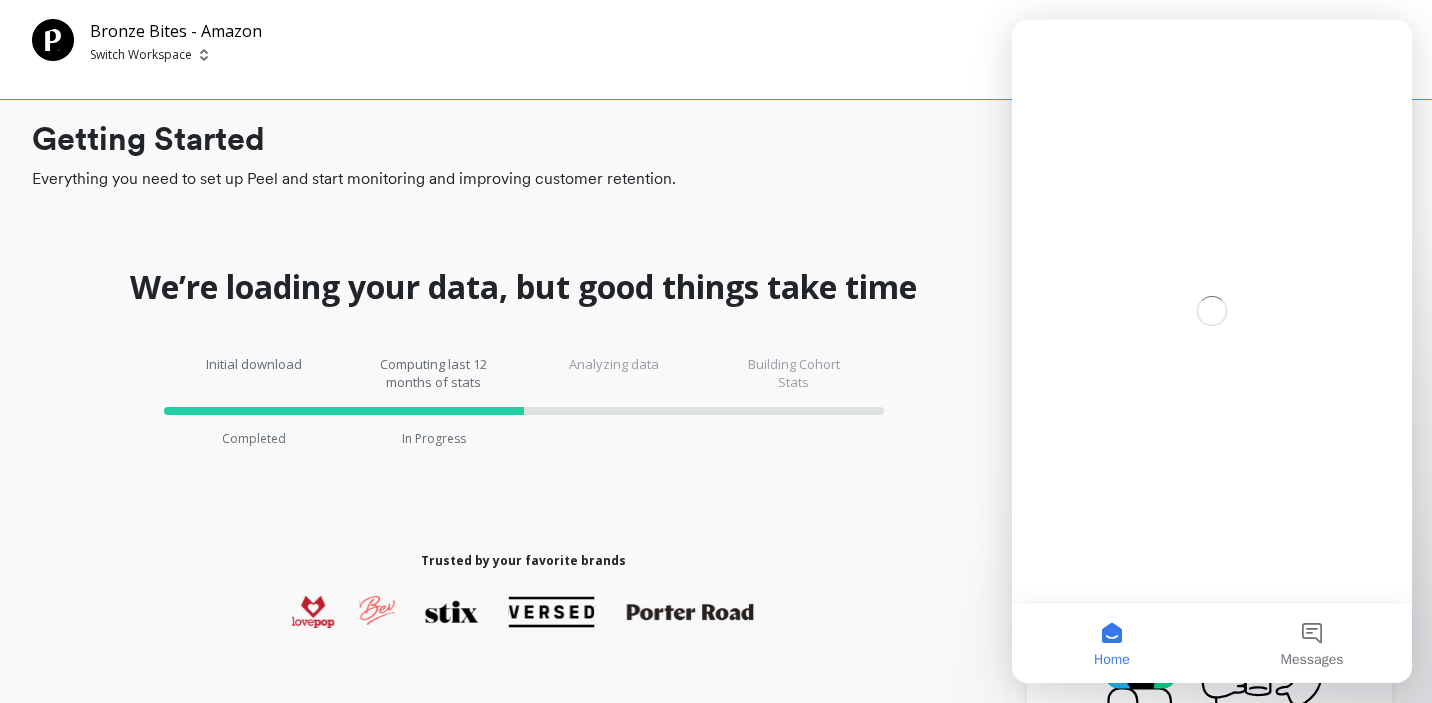 scroll, scrollTop: 0, scrollLeft: 0, axis: both 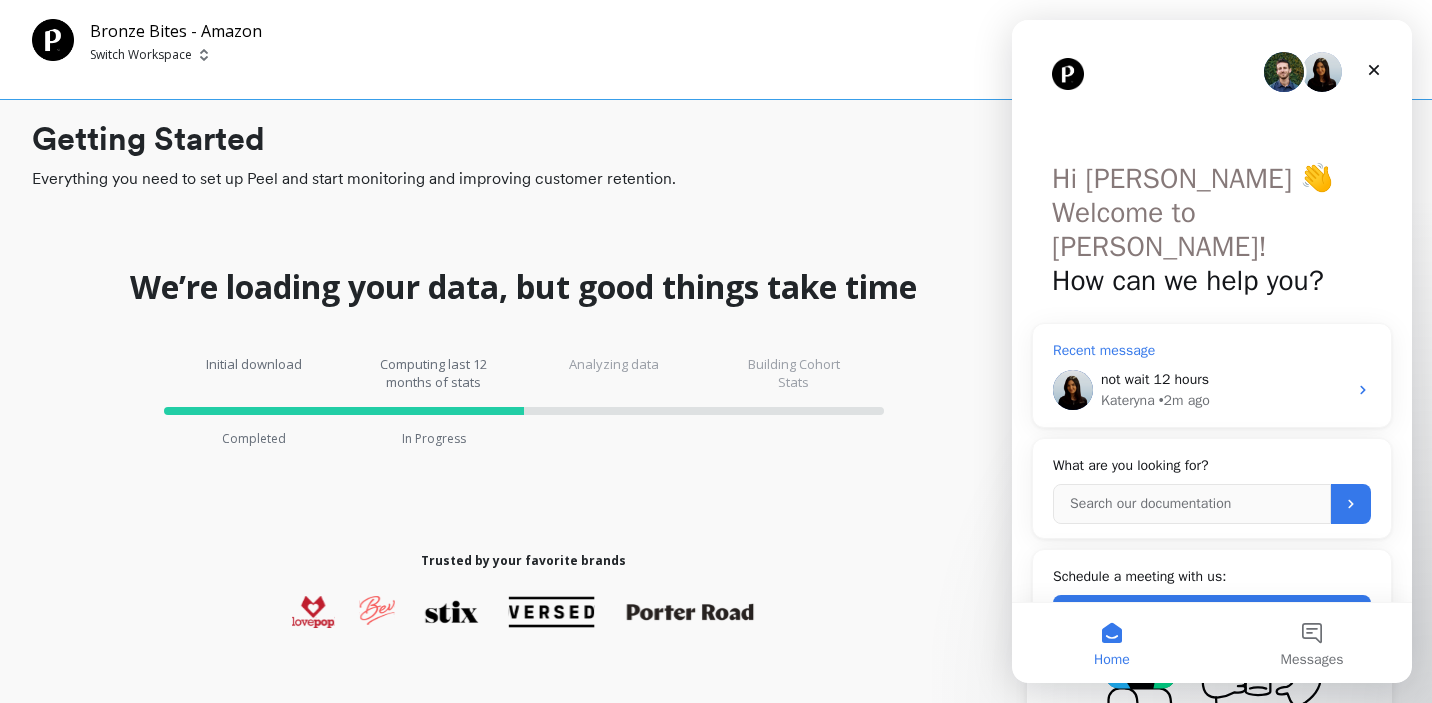 click on "not wait 12 hours Kateryna •  2m ago" at bounding box center [1212, 390] 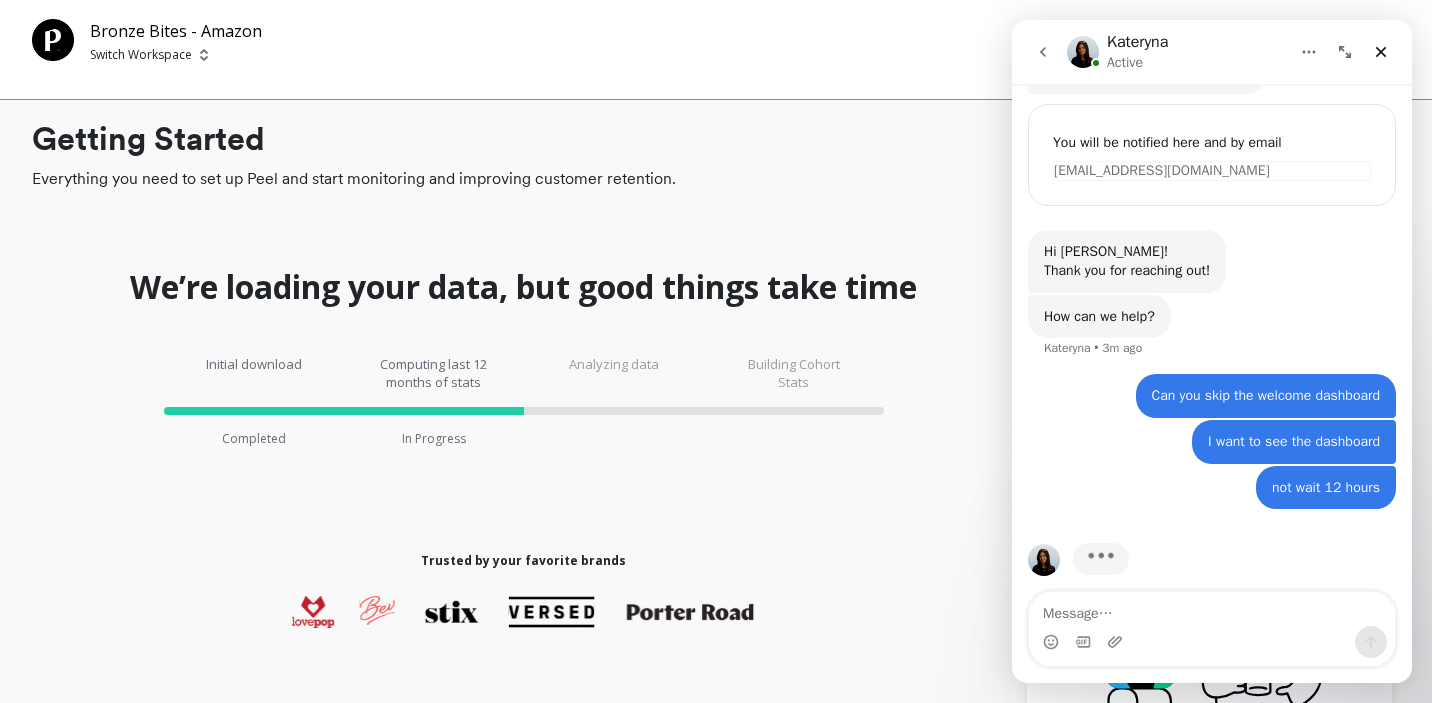 scroll, scrollTop: 403, scrollLeft: 0, axis: vertical 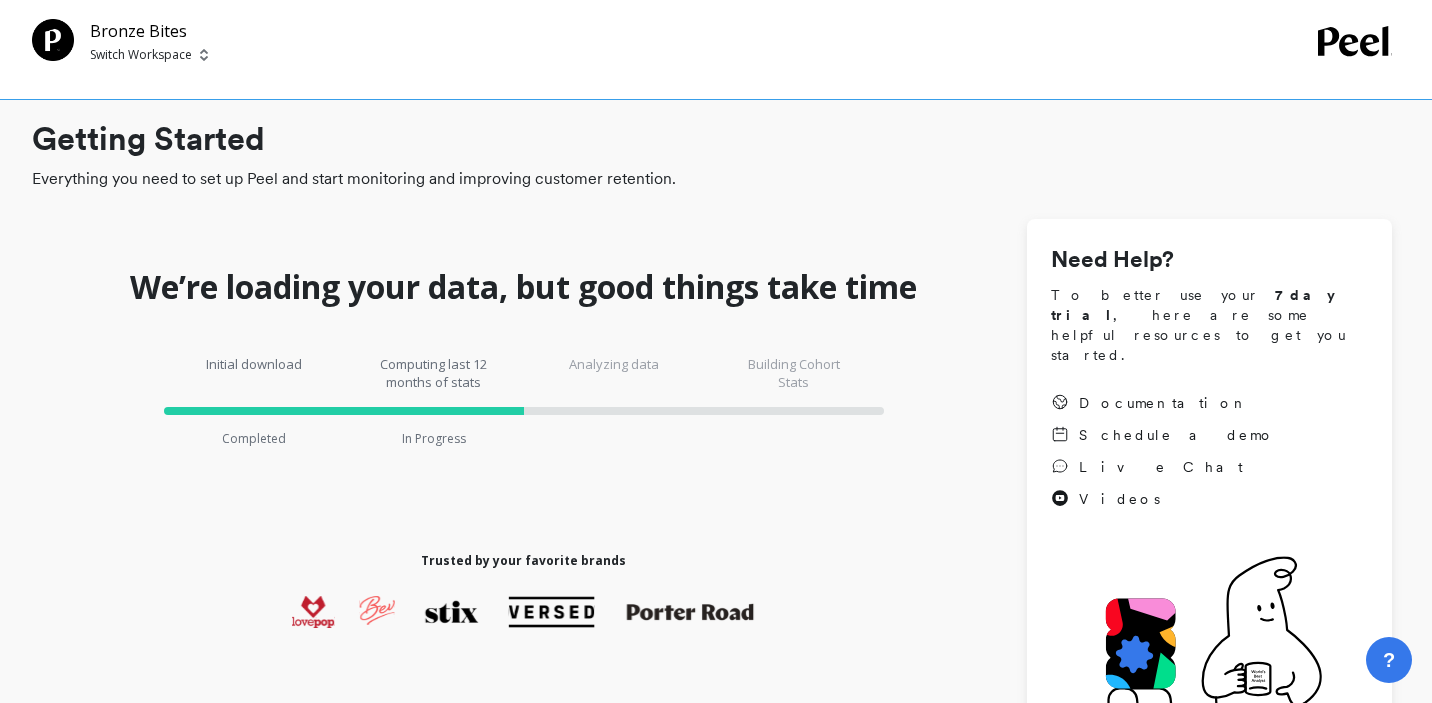 click on "Analyzing data" at bounding box center (614, 373) 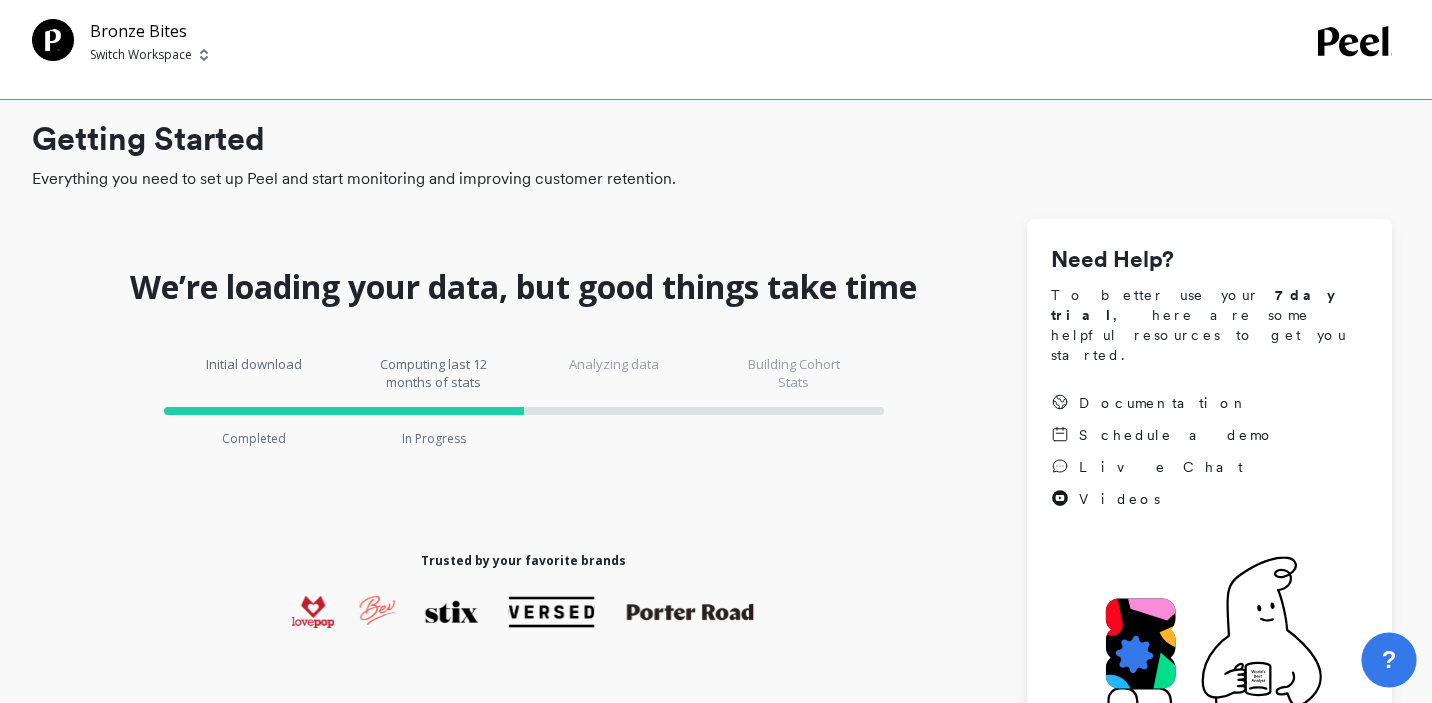 click on "?" at bounding box center (1388, 659) 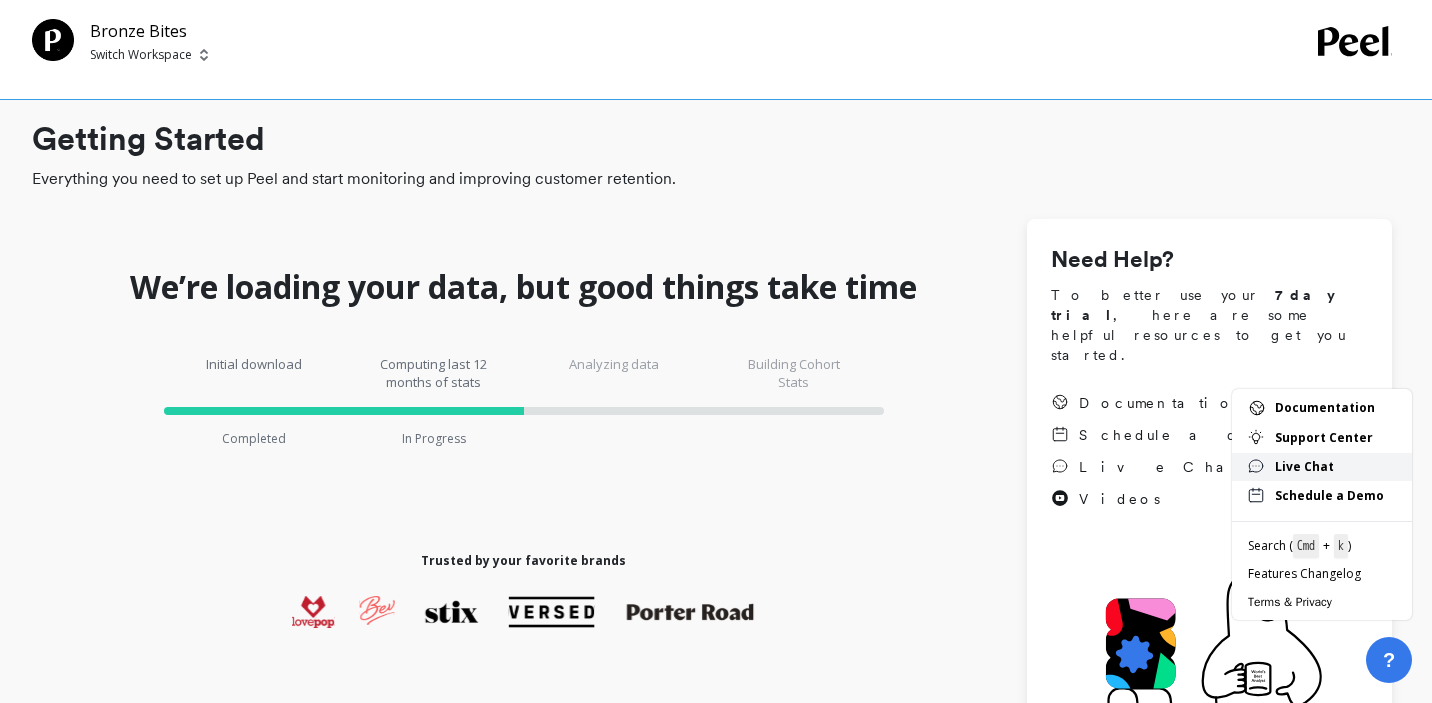 click on "Live Chat" at bounding box center (1335, 467) 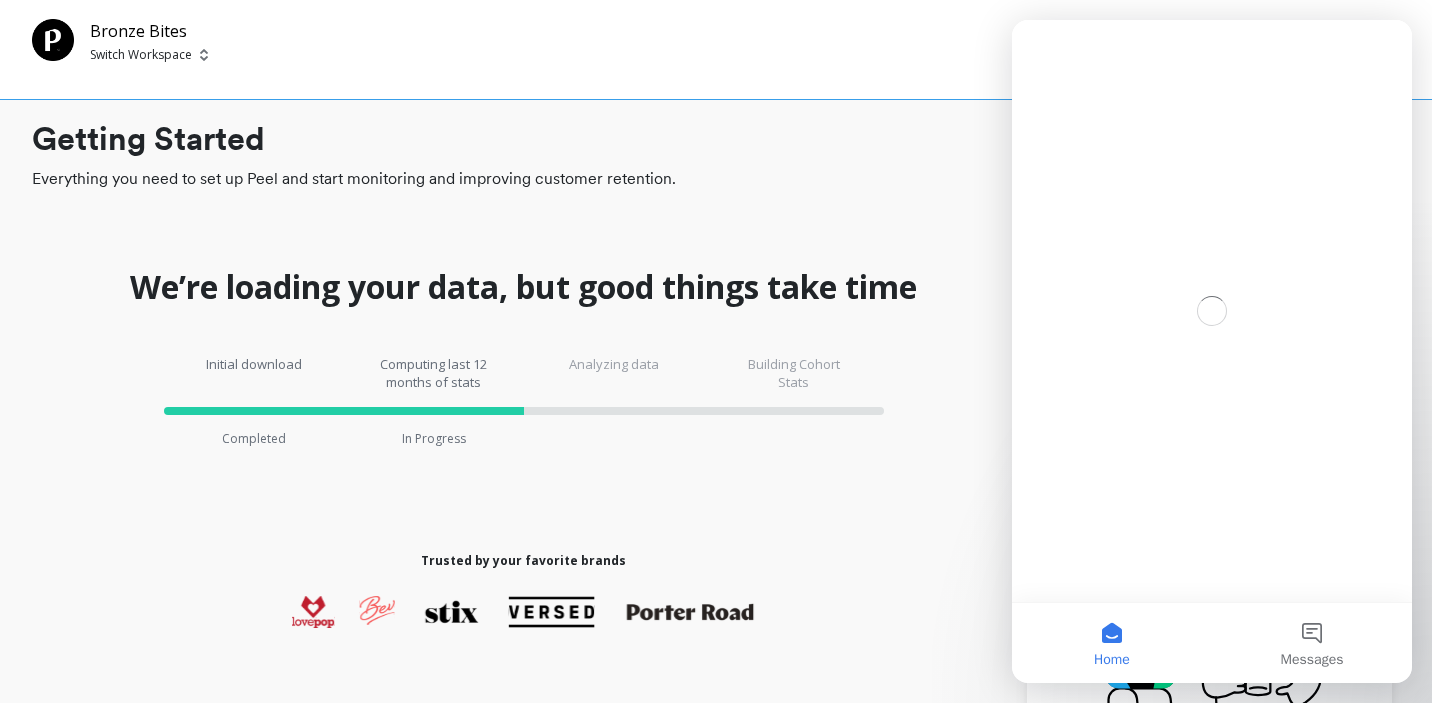 scroll, scrollTop: 0, scrollLeft: 0, axis: both 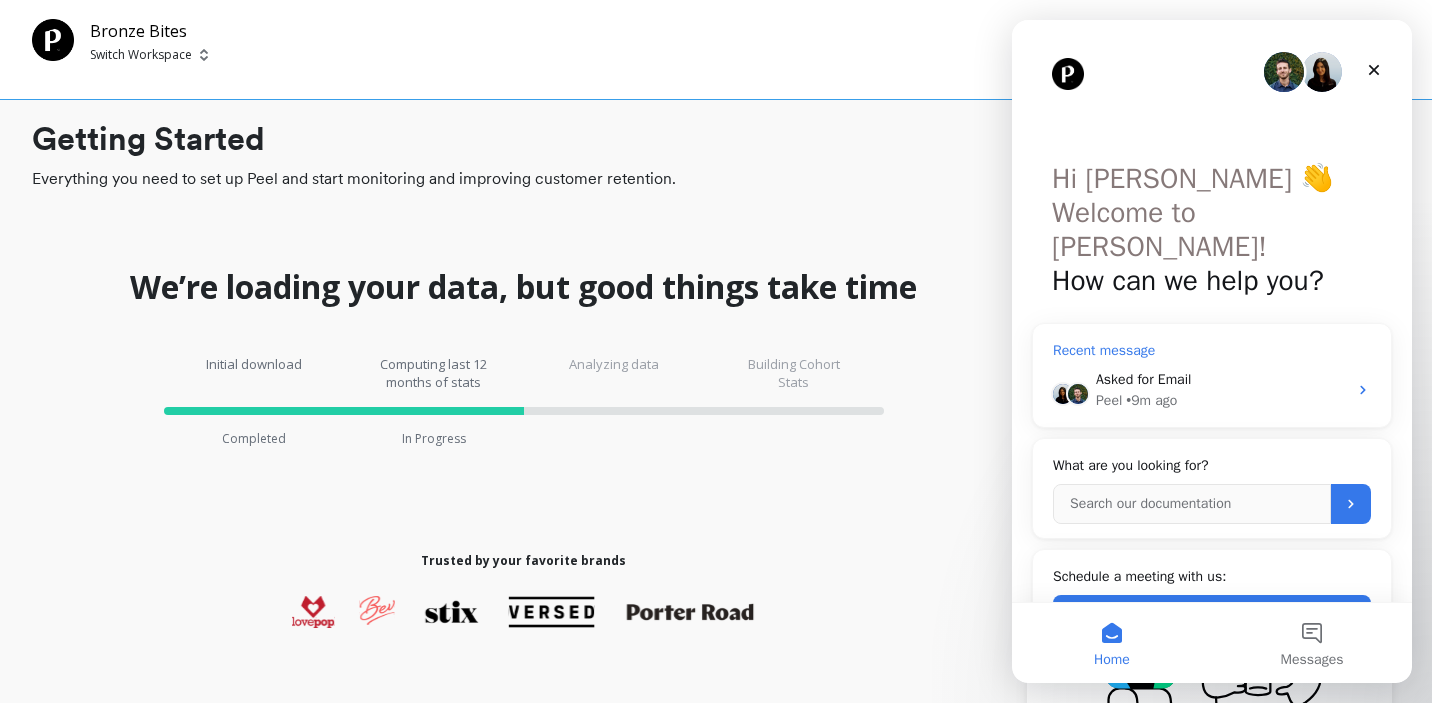 click on "Peel •  9m ago" at bounding box center [1221, 400] 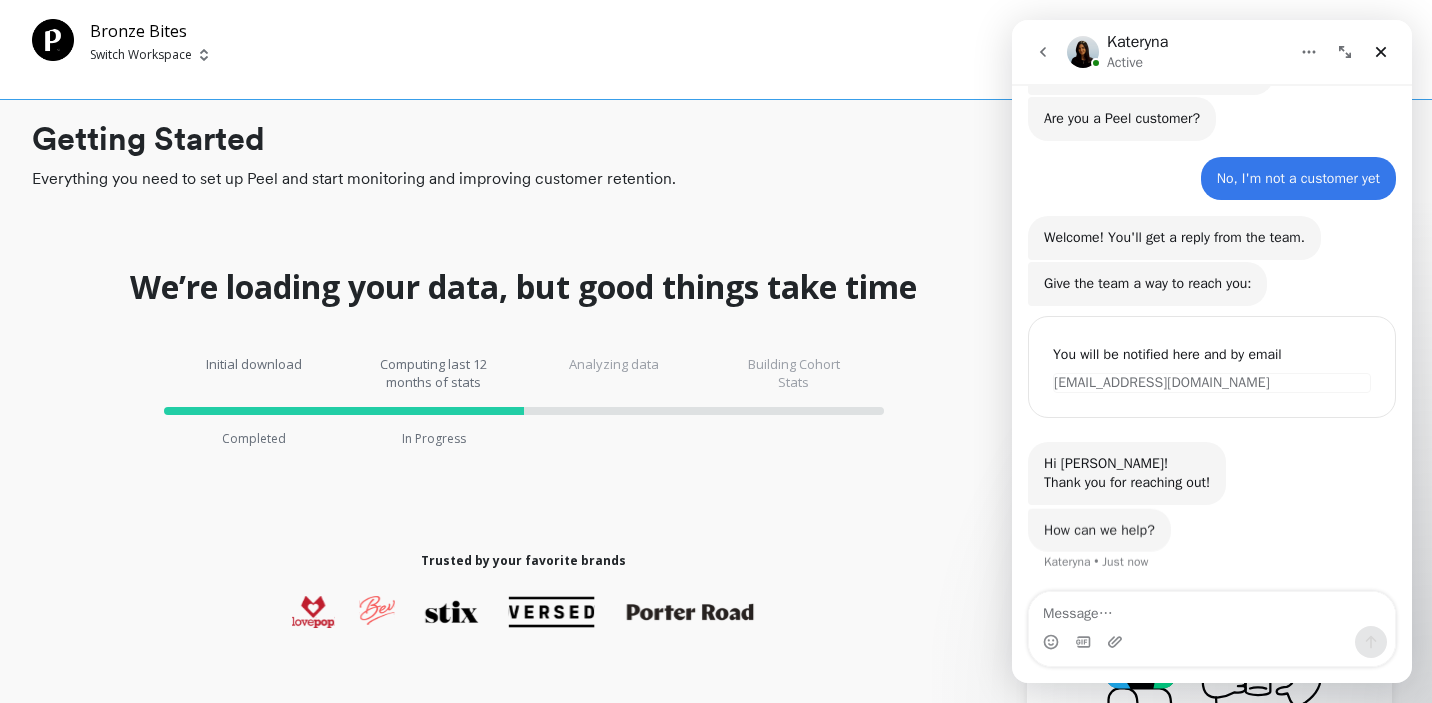 scroll, scrollTop: 175, scrollLeft: 0, axis: vertical 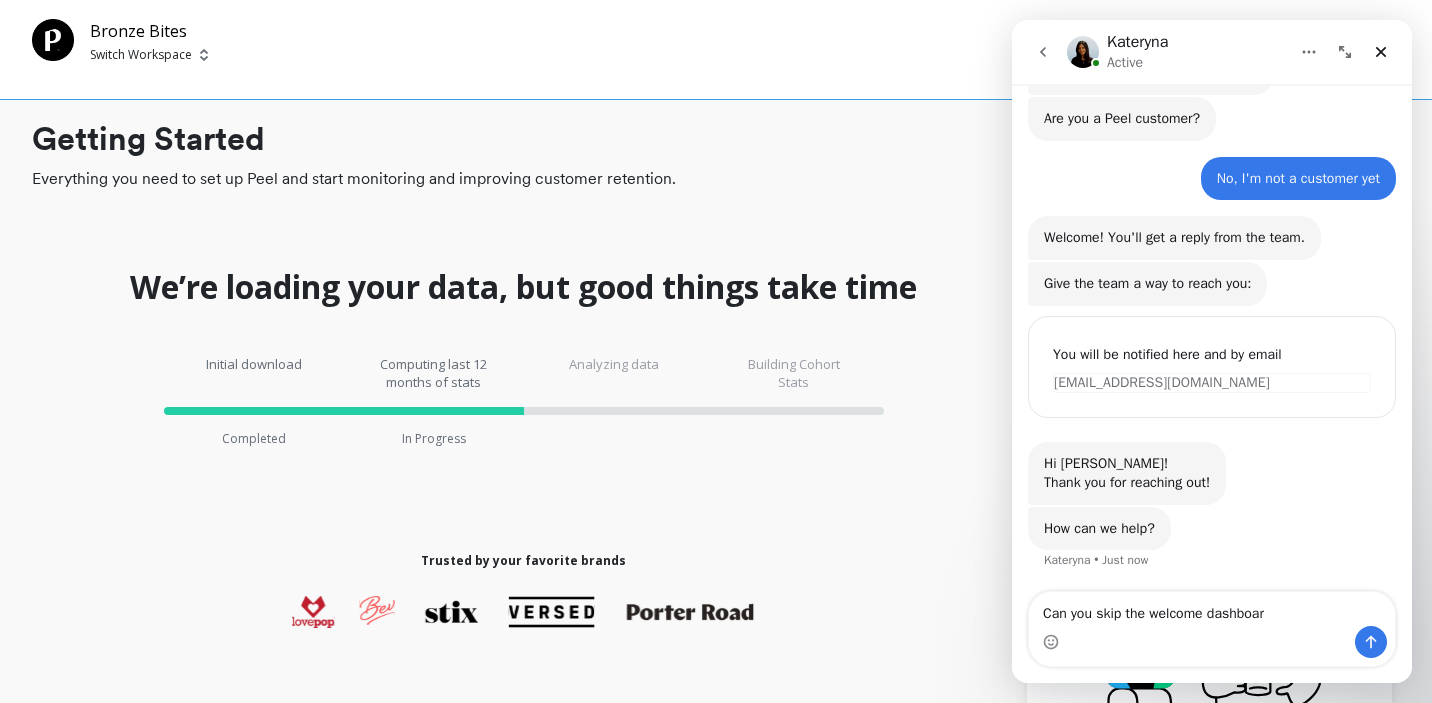 type on "Can you skip the welcome dashboard" 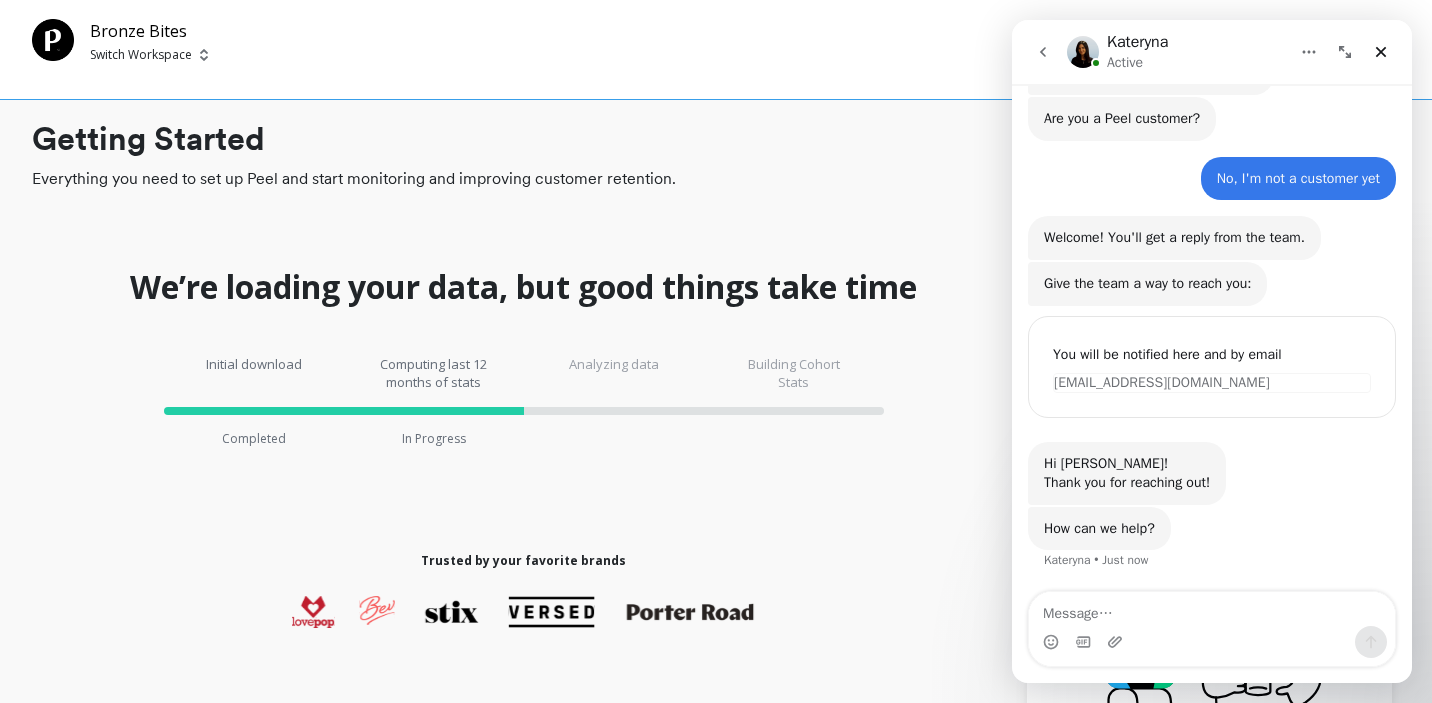 scroll, scrollTop: 235, scrollLeft: 0, axis: vertical 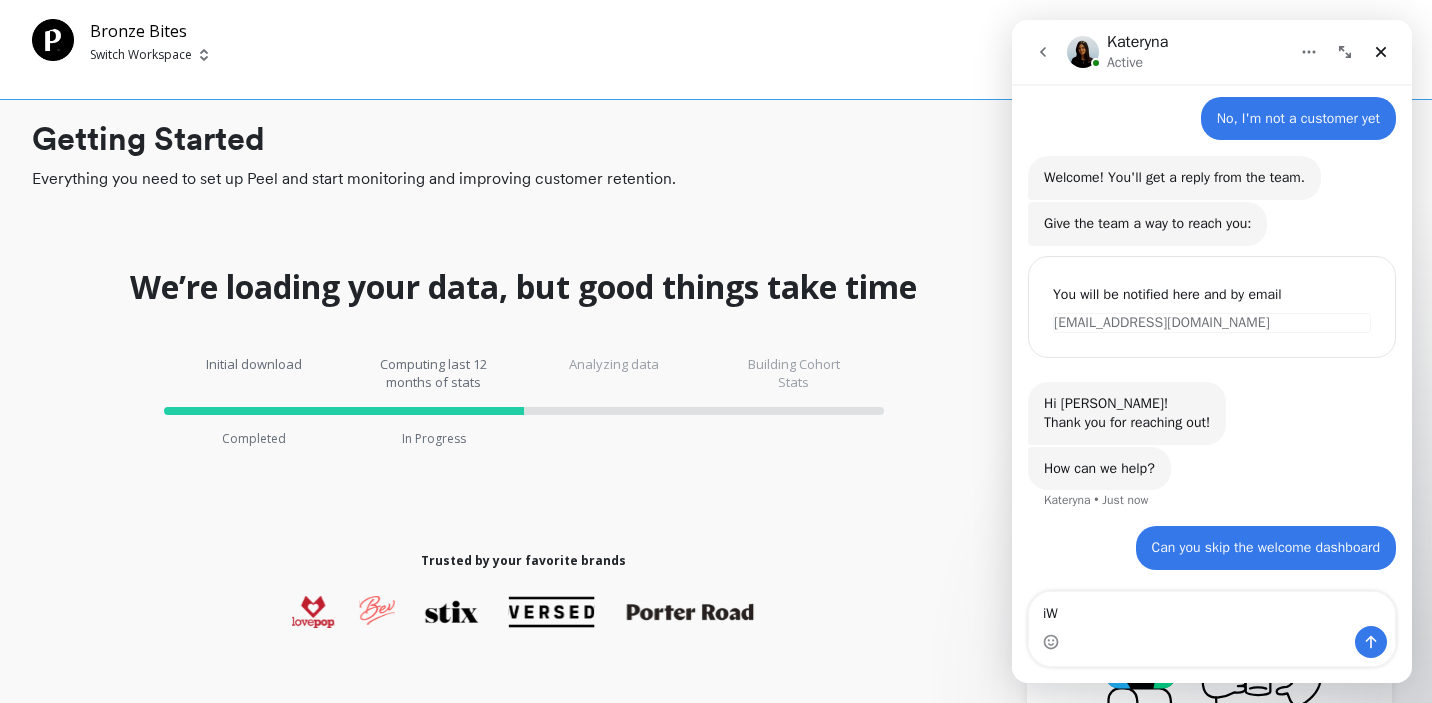 type on "i" 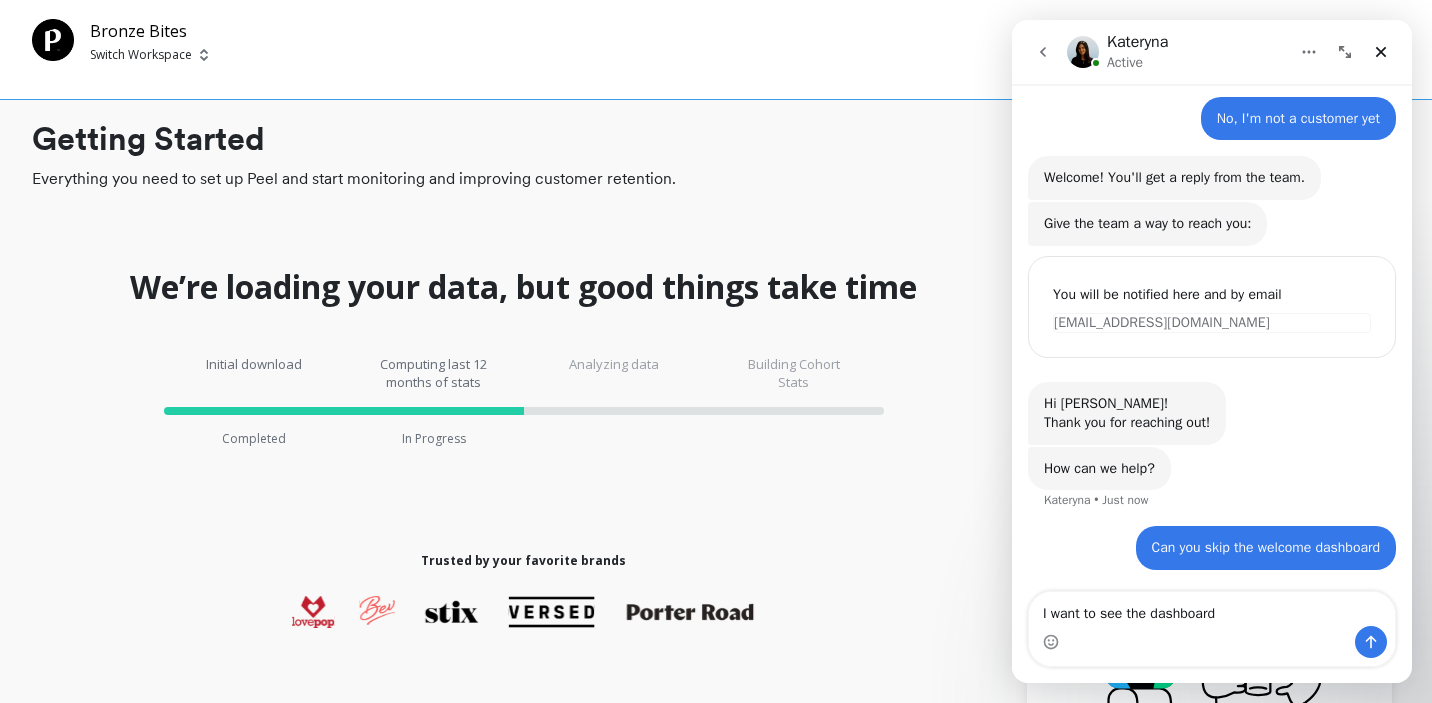 type on "I want to see the dashboard" 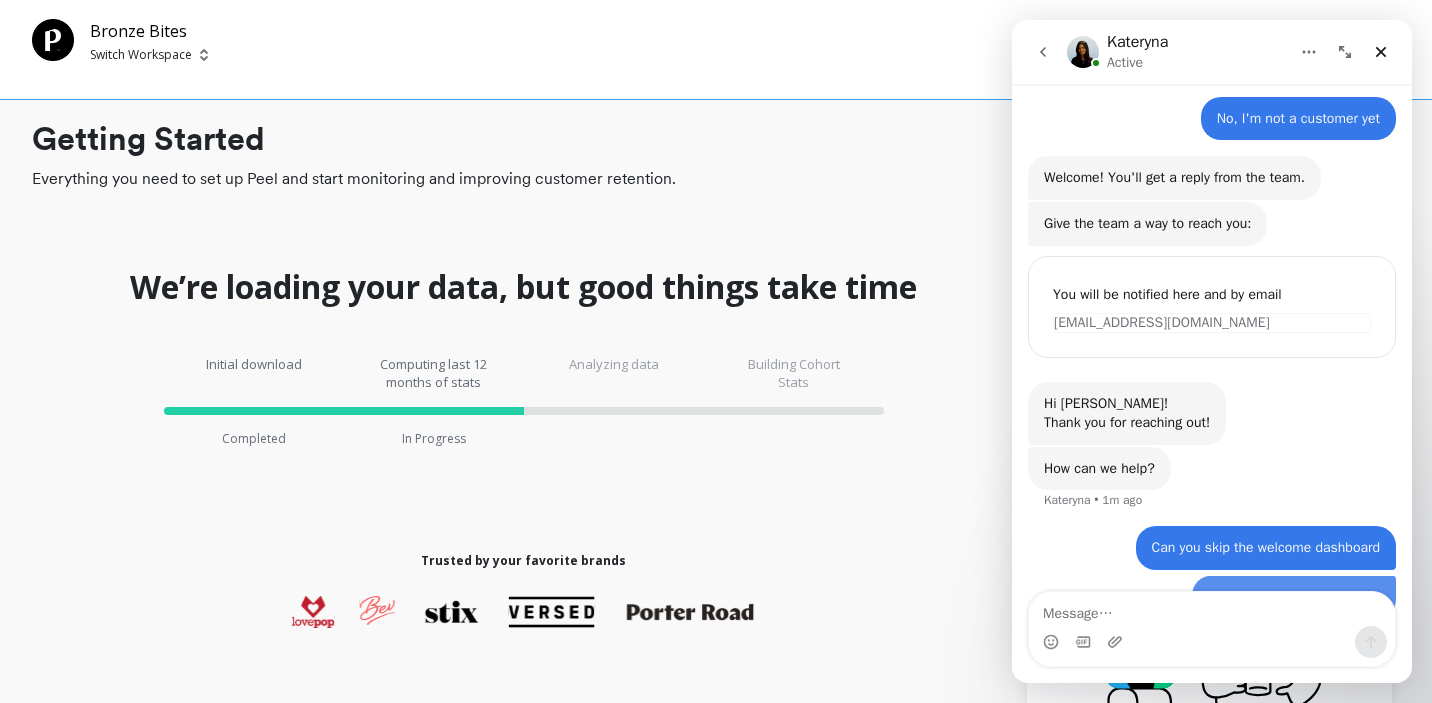 scroll, scrollTop: 280, scrollLeft: 0, axis: vertical 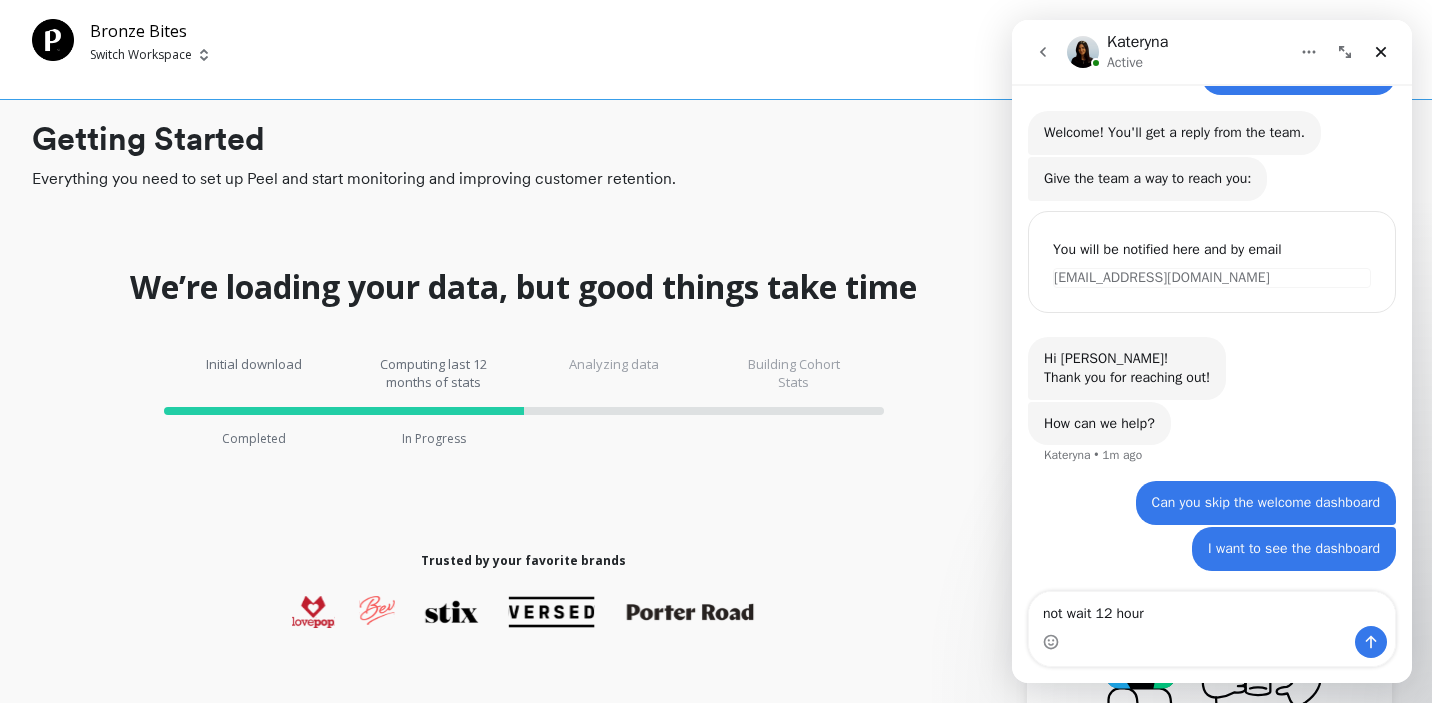 type on "not wait 12 hours" 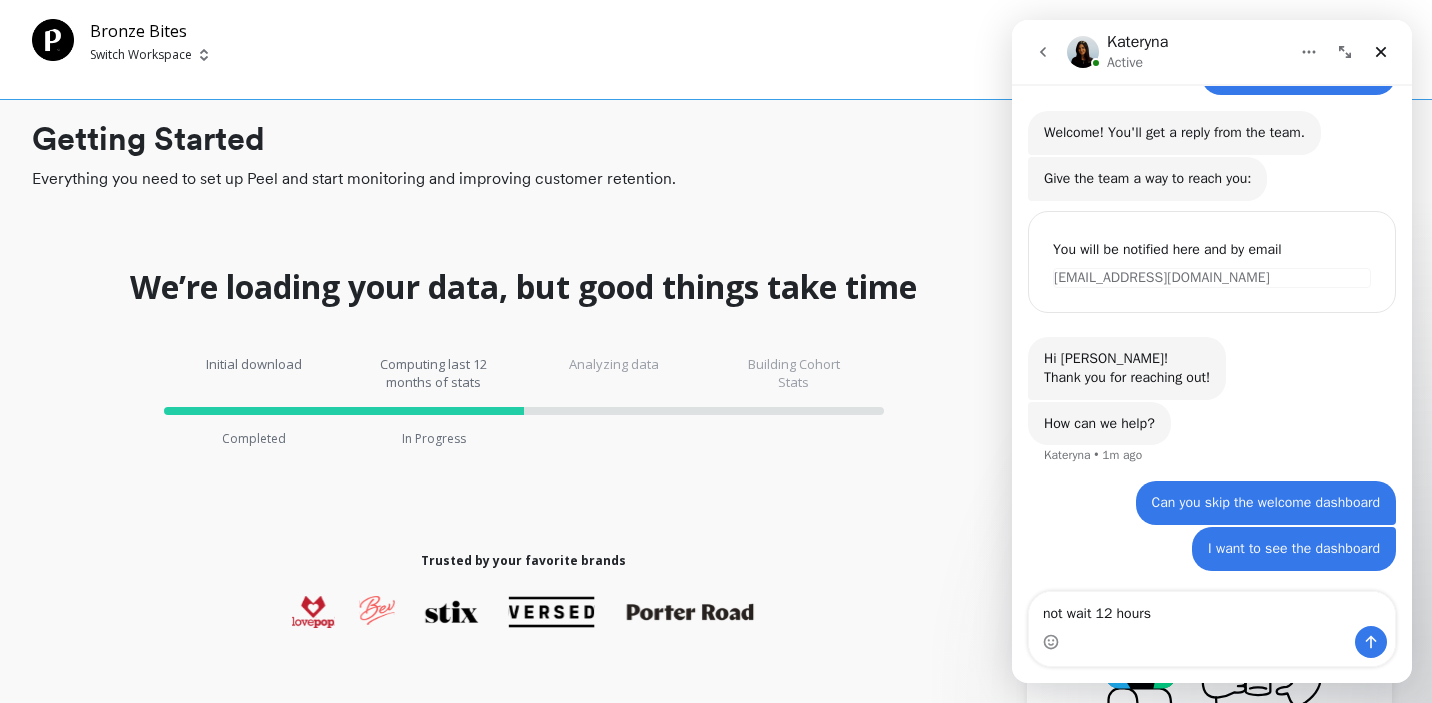 type 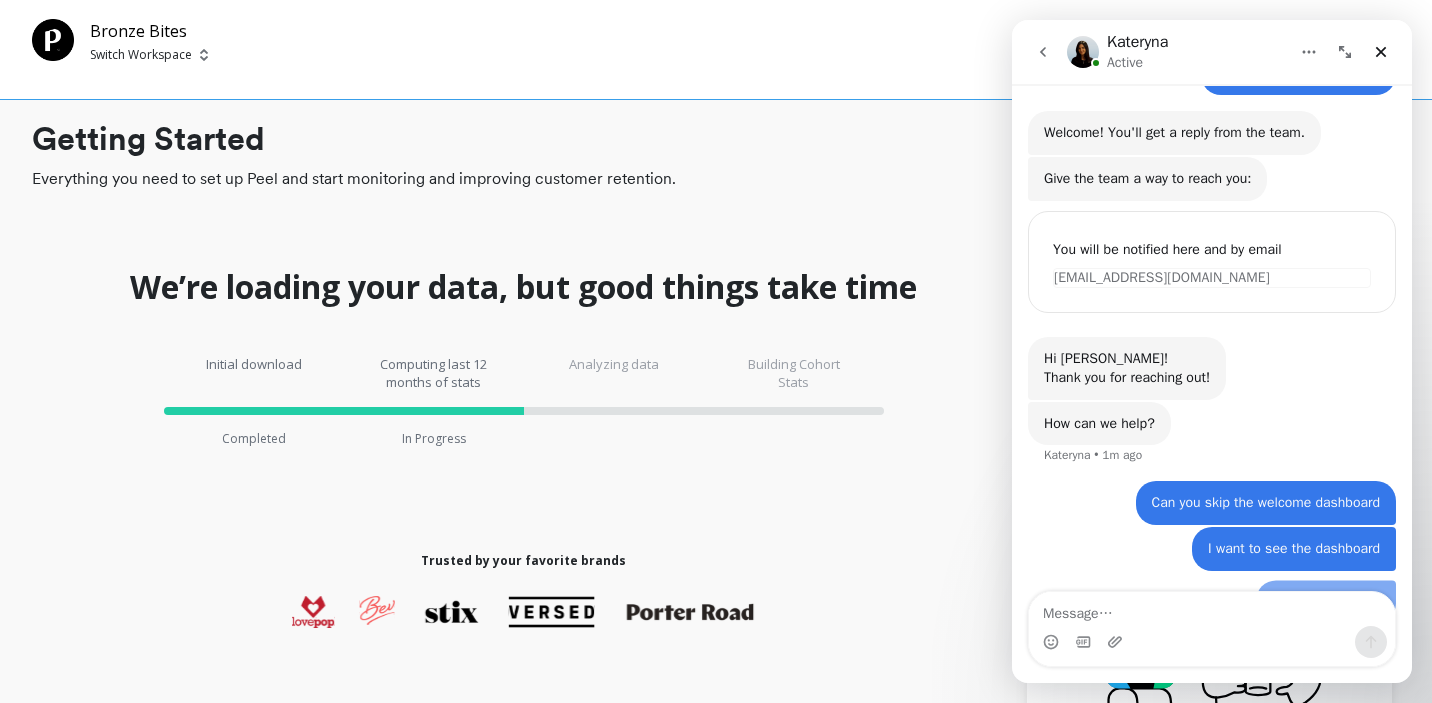 scroll, scrollTop: 326, scrollLeft: 0, axis: vertical 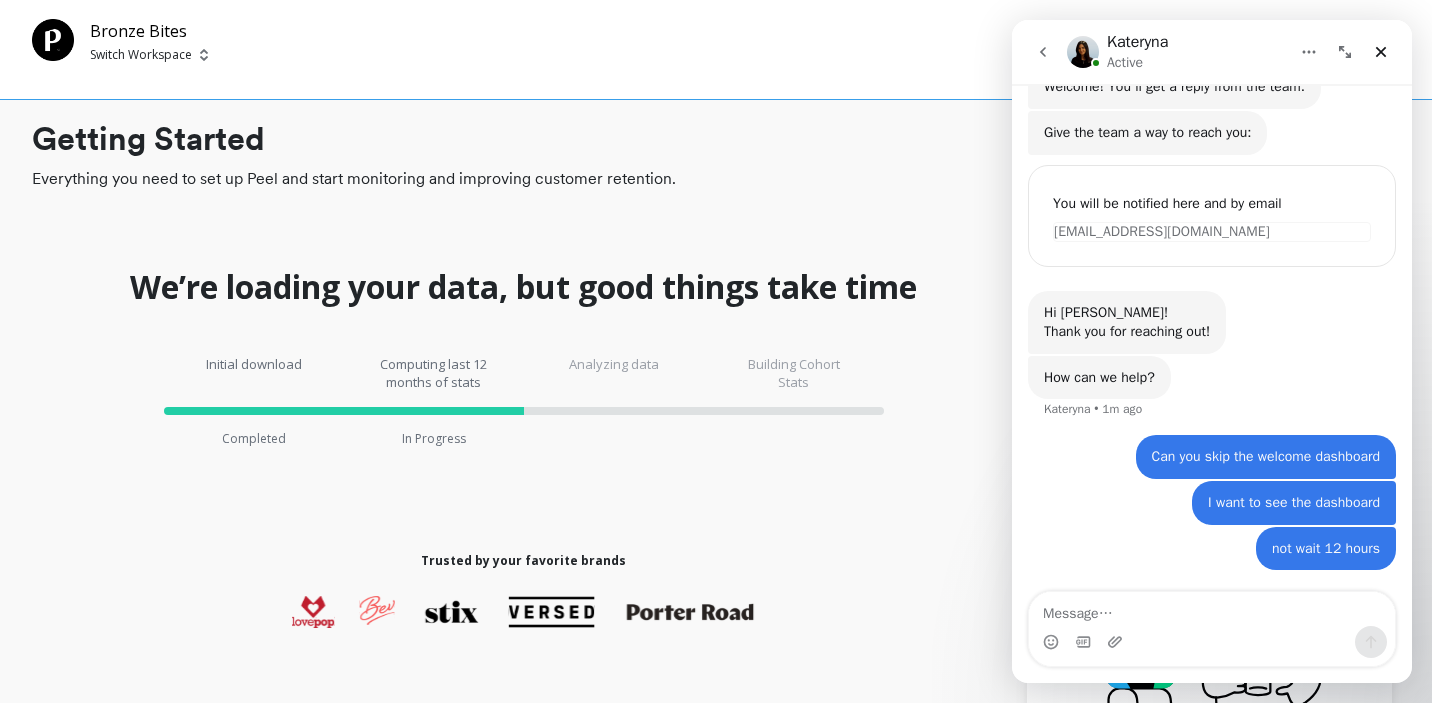 click at bounding box center [1212, 609] 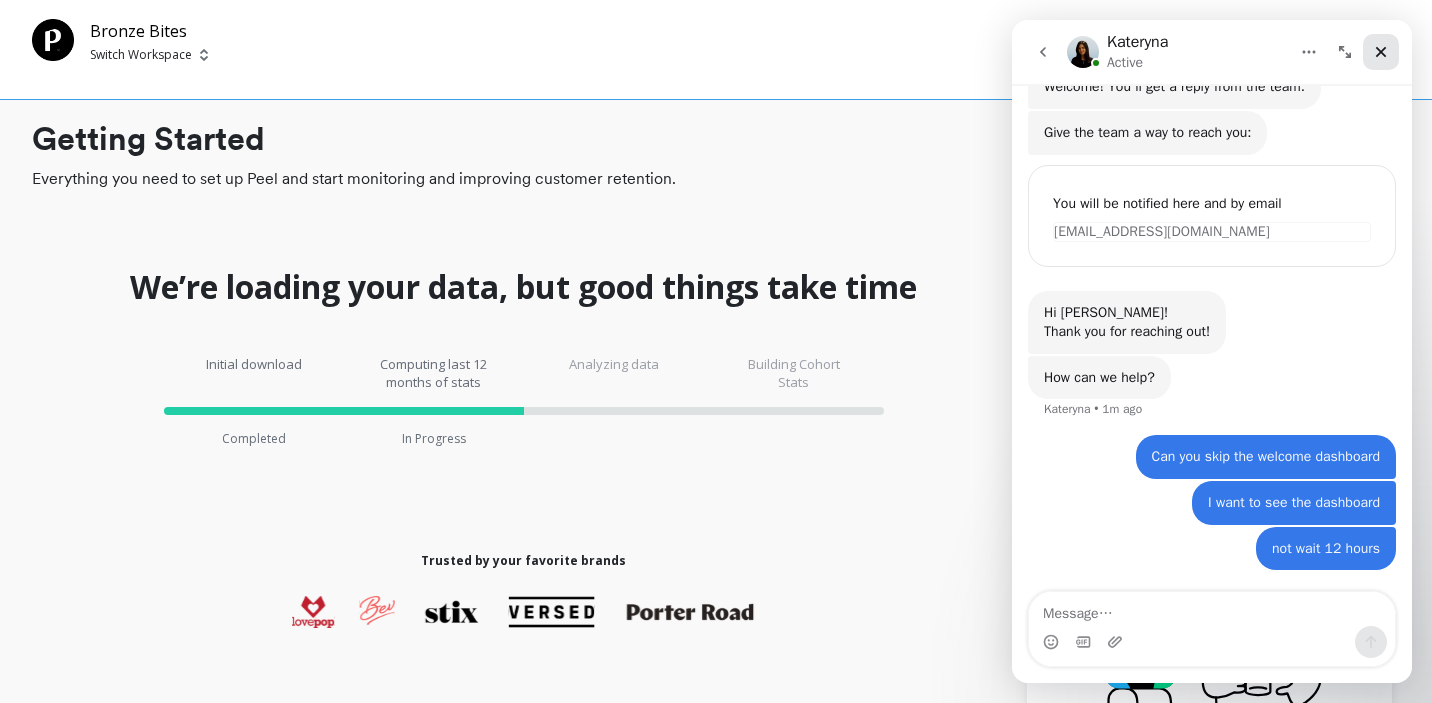 click 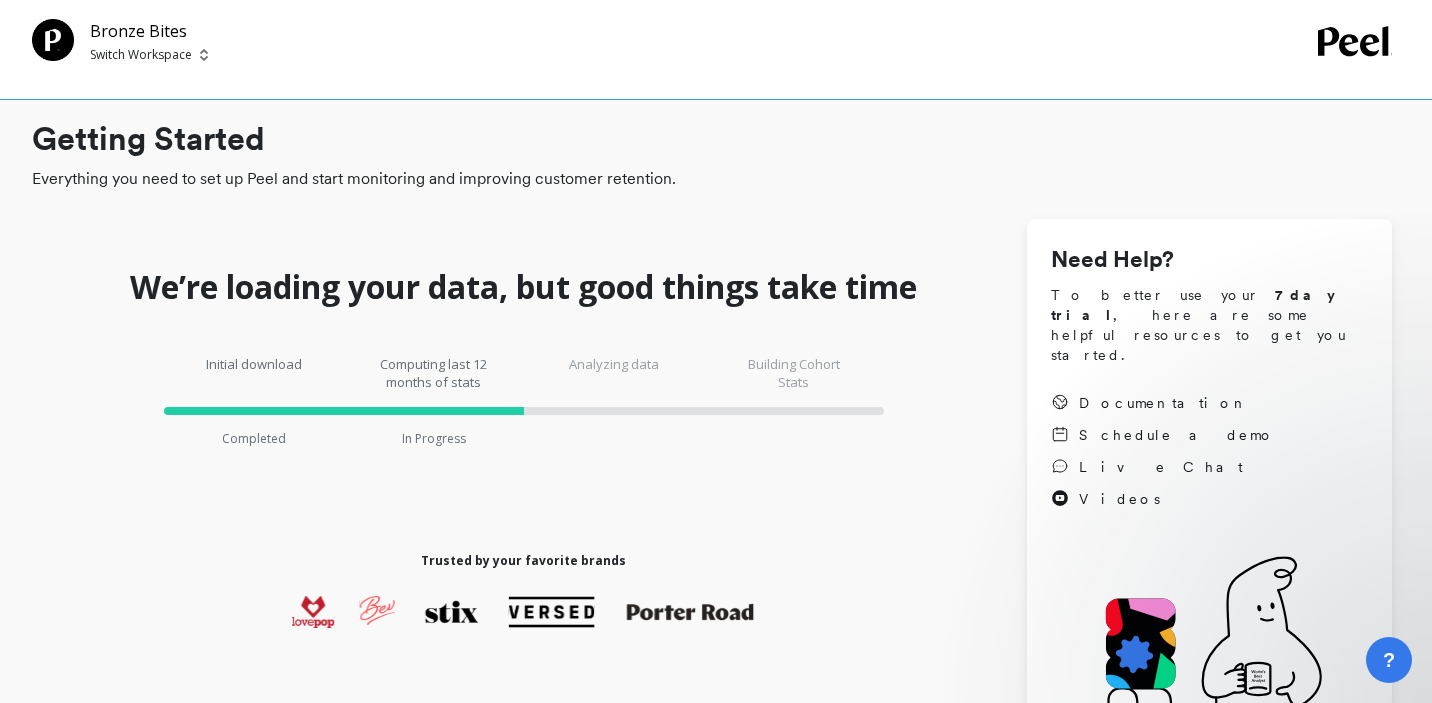 scroll, scrollTop: 0, scrollLeft: 0, axis: both 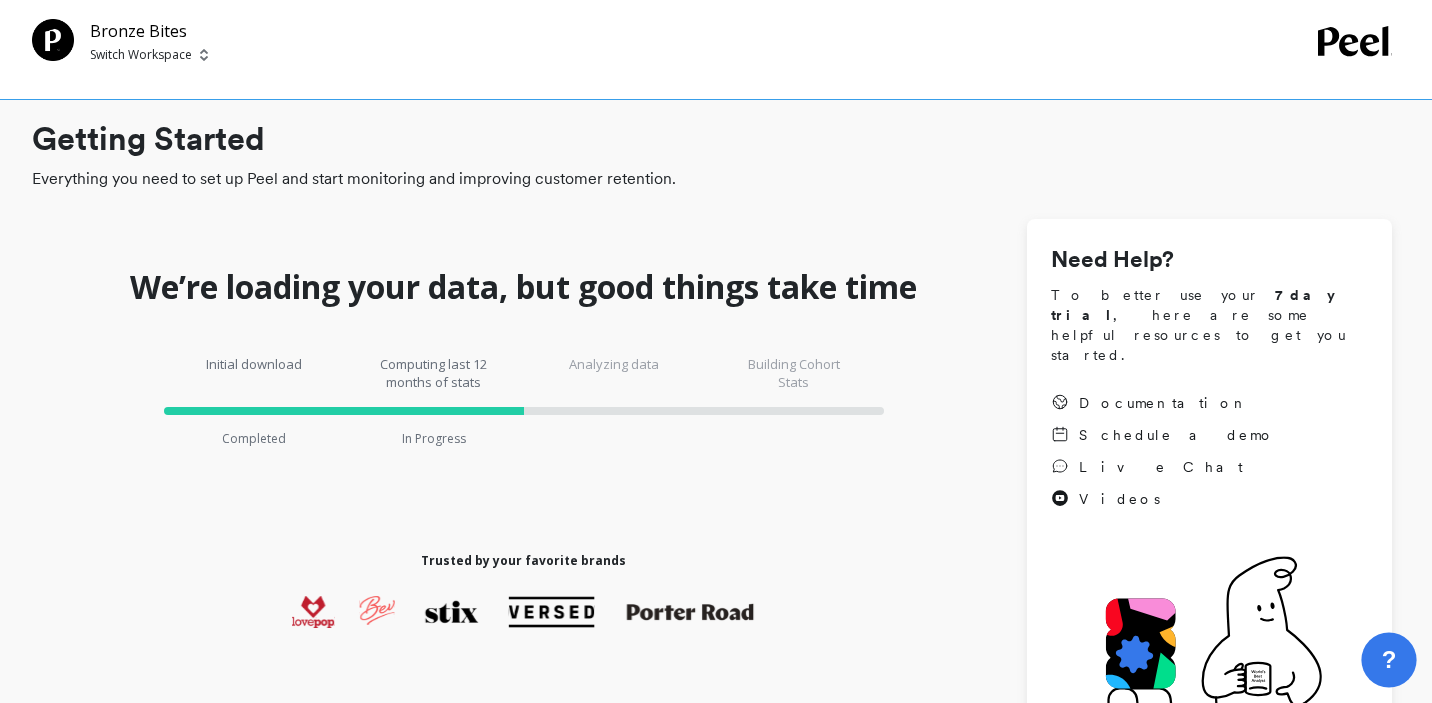 click on "?" at bounding box center (1388, 659) 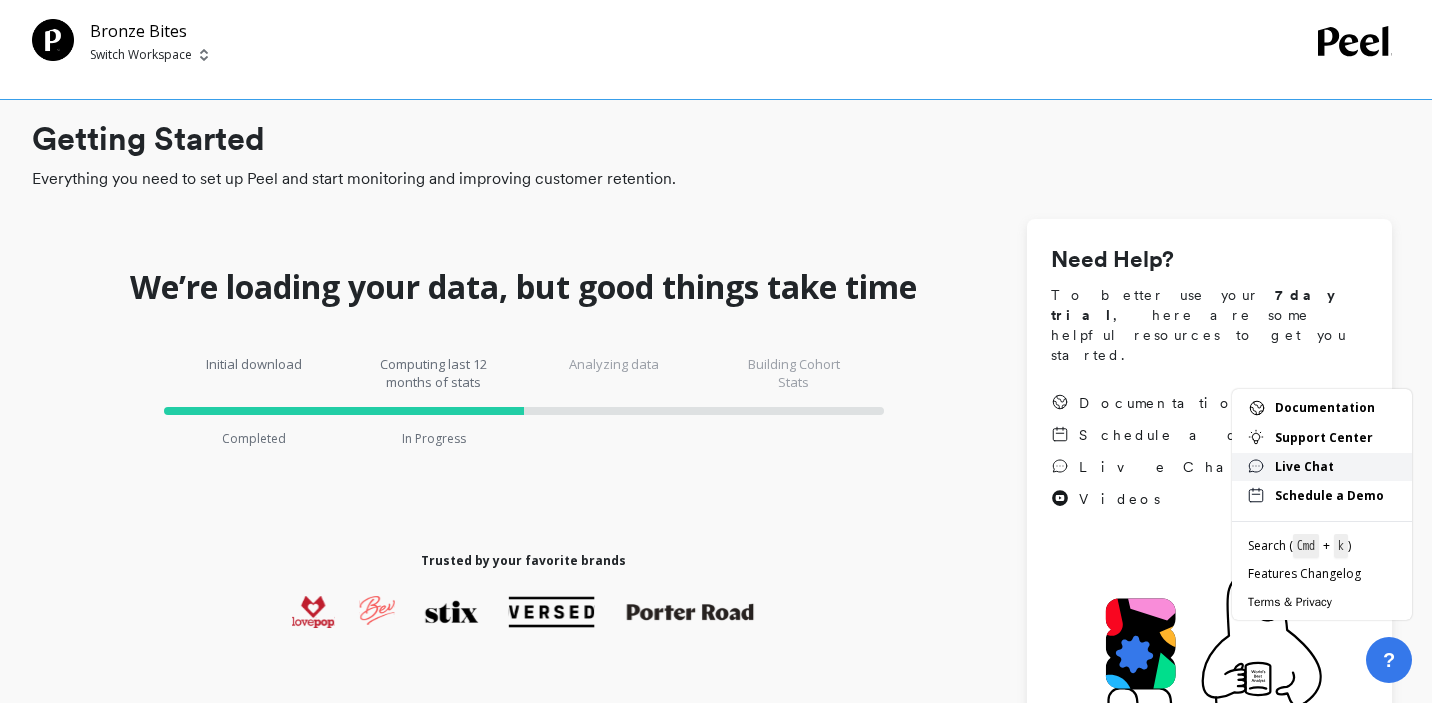 click on "Live Chat" at bounding box center (1335, 467) 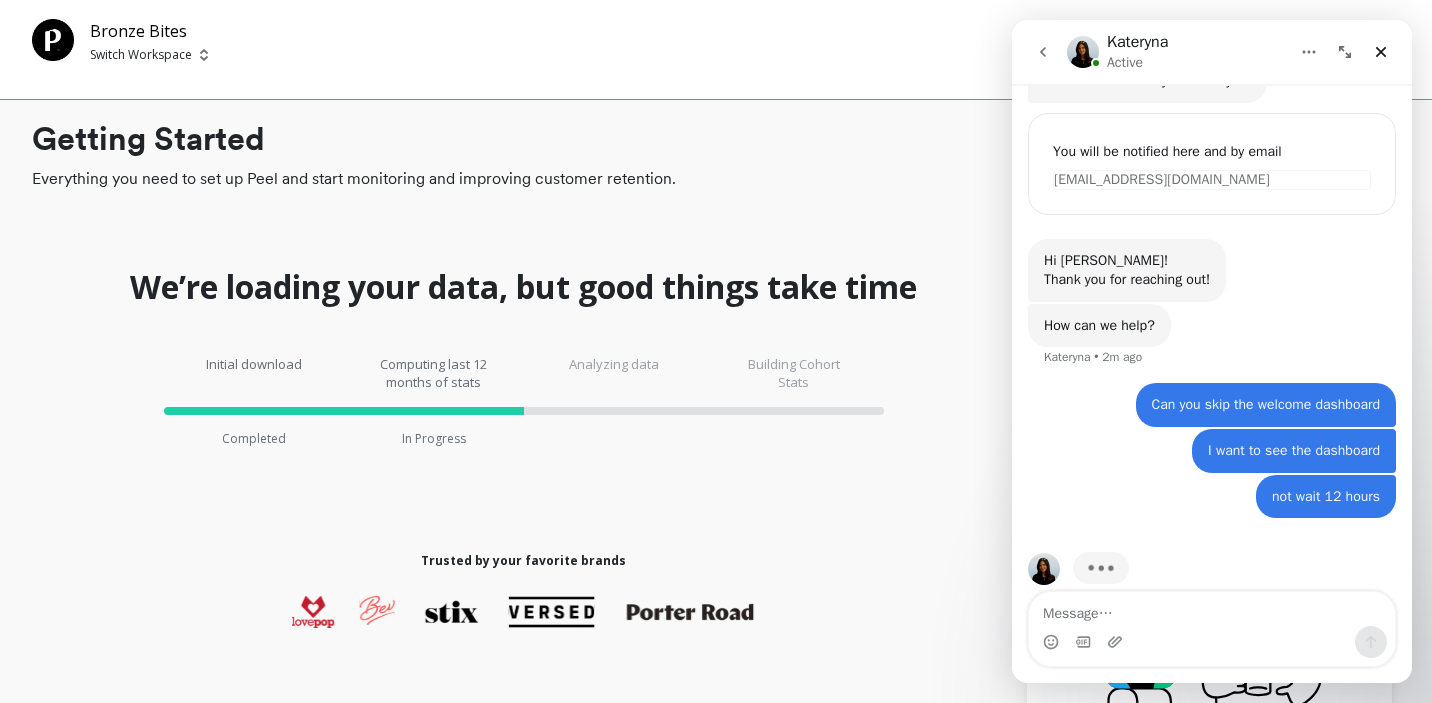 scroll, scrollTop: 403, scrollLeft: 0, axis: vertical 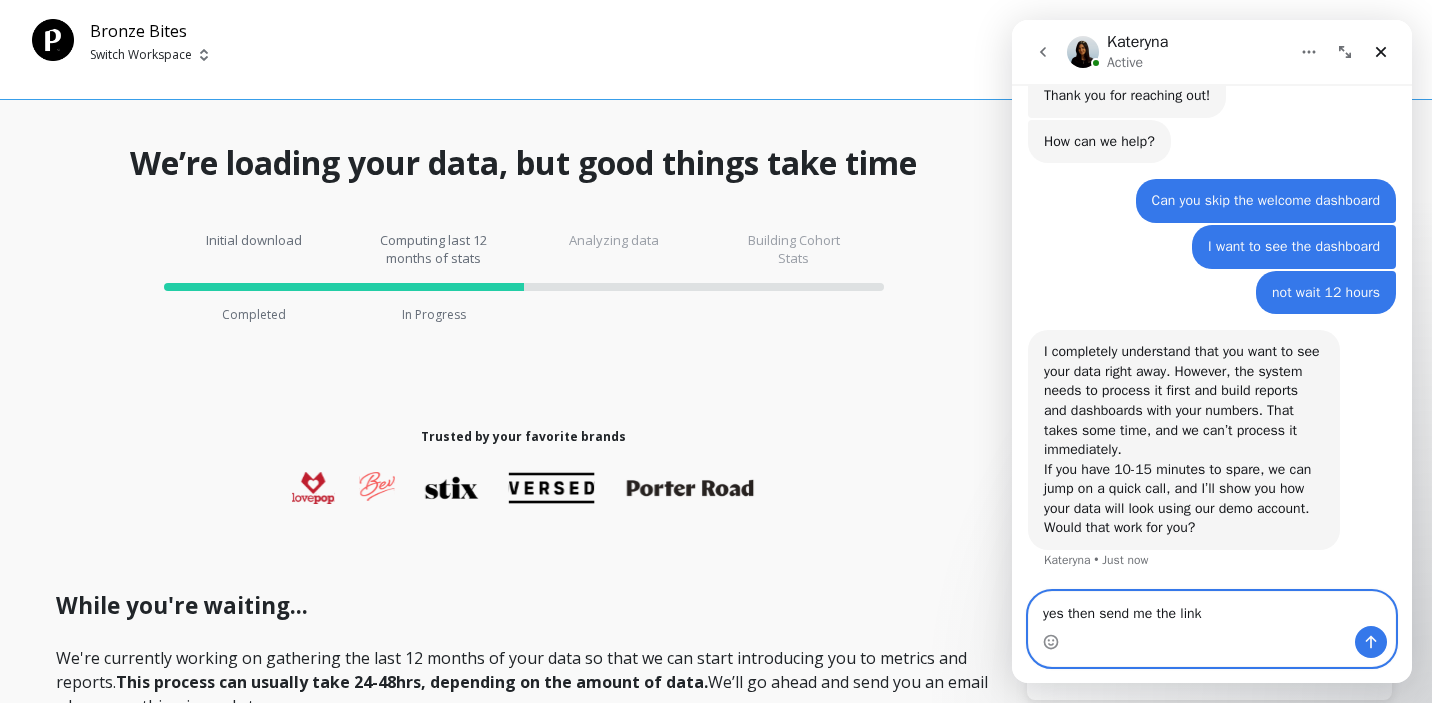 type on "yes then send me the link" 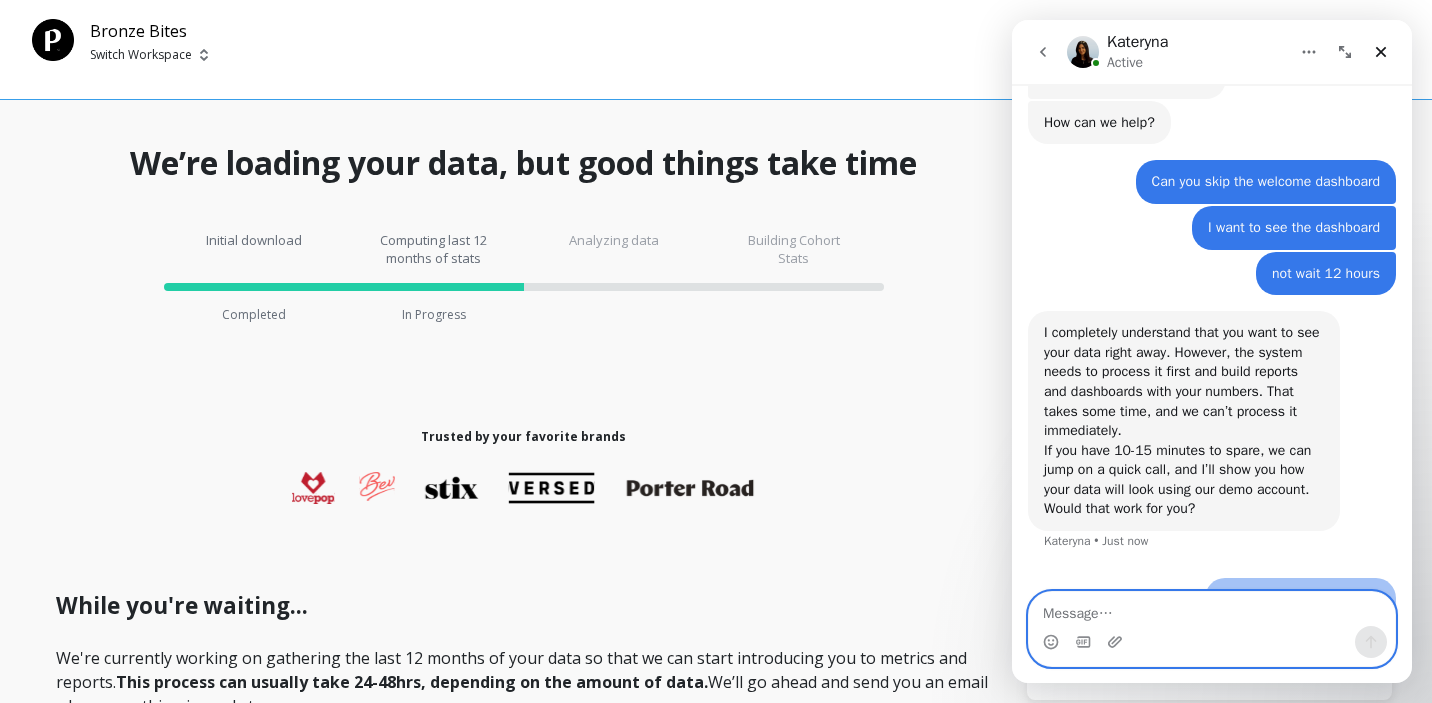 scroll, scrollTop: 641, scrollLeft: 0, axis: vertical 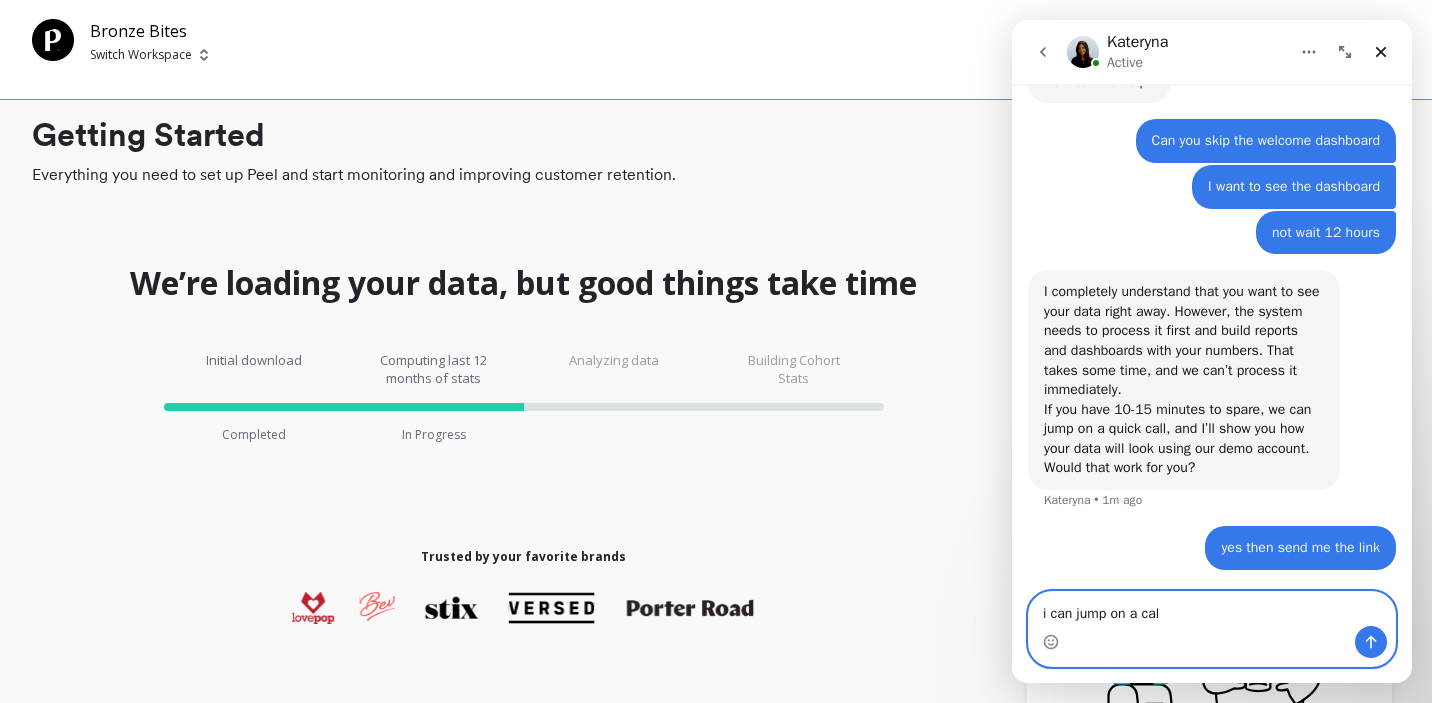 type on "i can jump on a call" 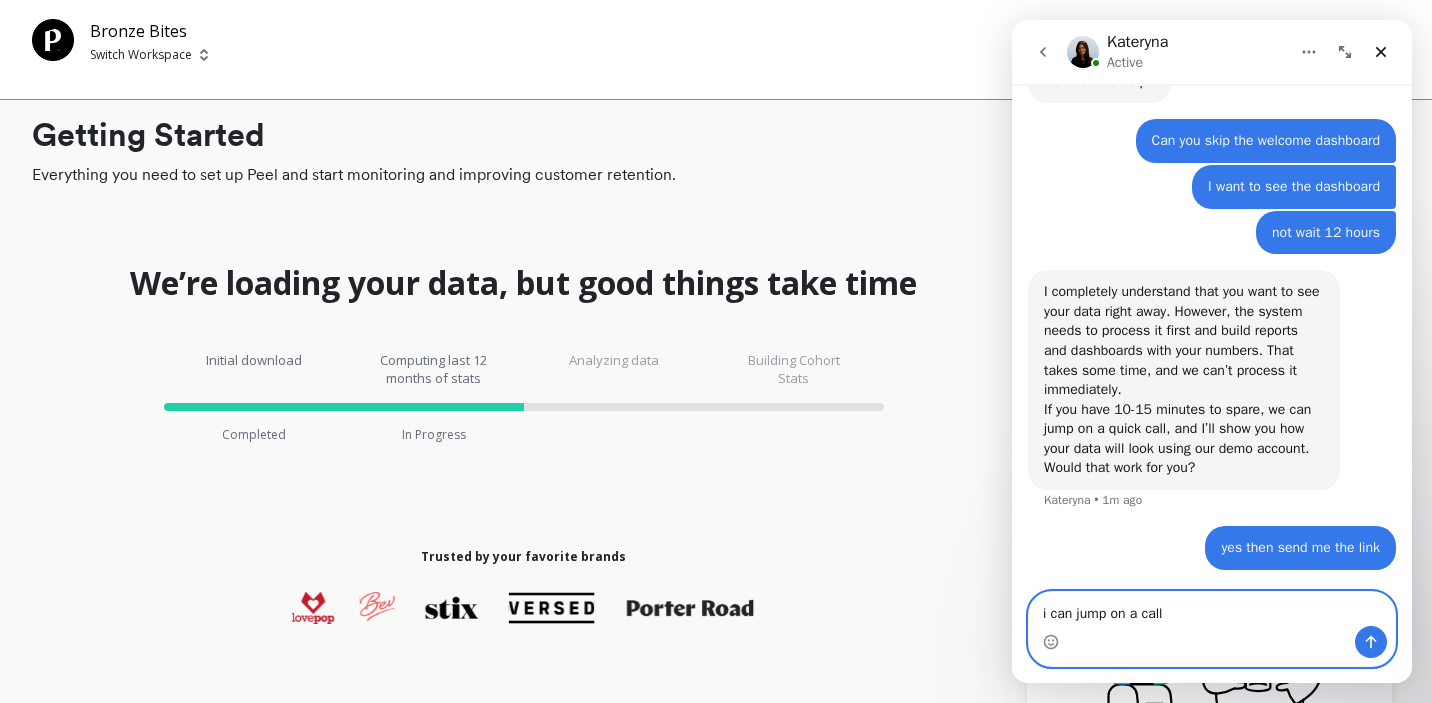 type 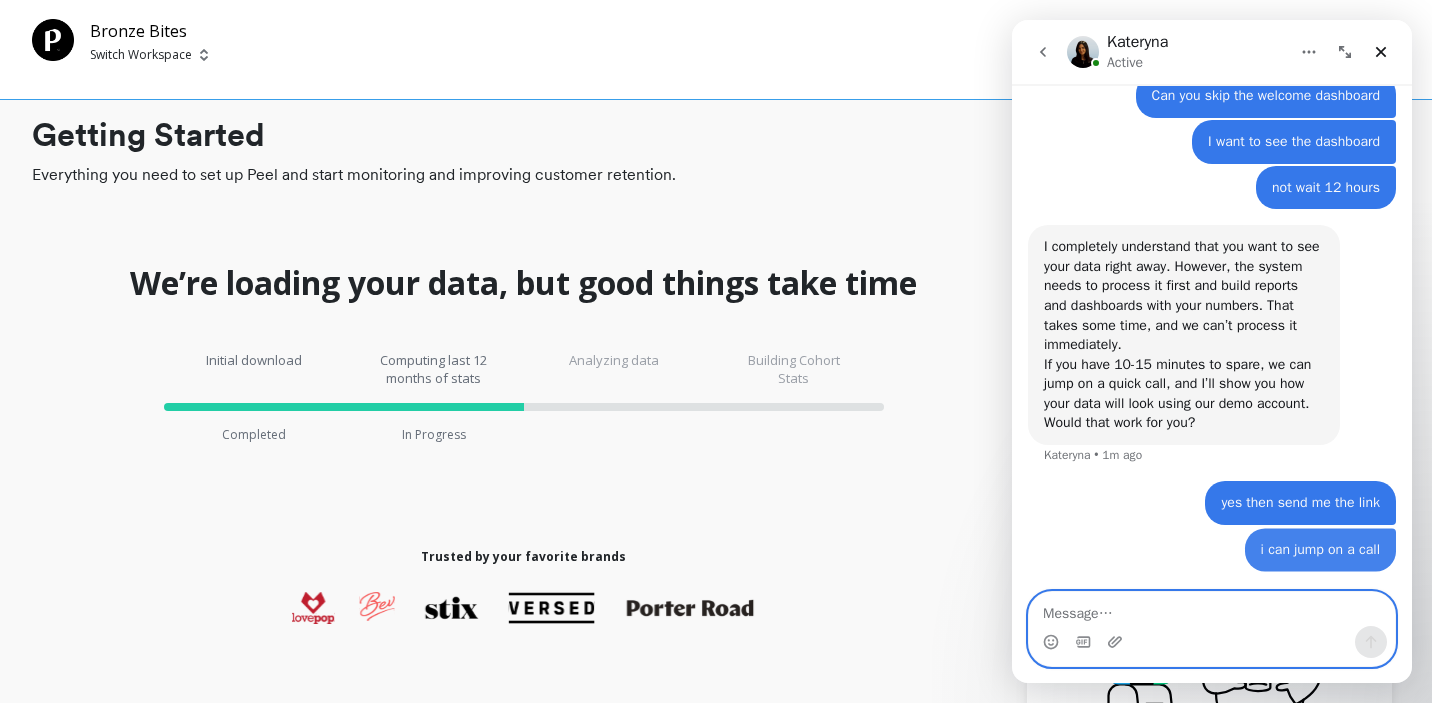 scroll, scrollTop: 687, scrollLeft: 0, axis: vertical 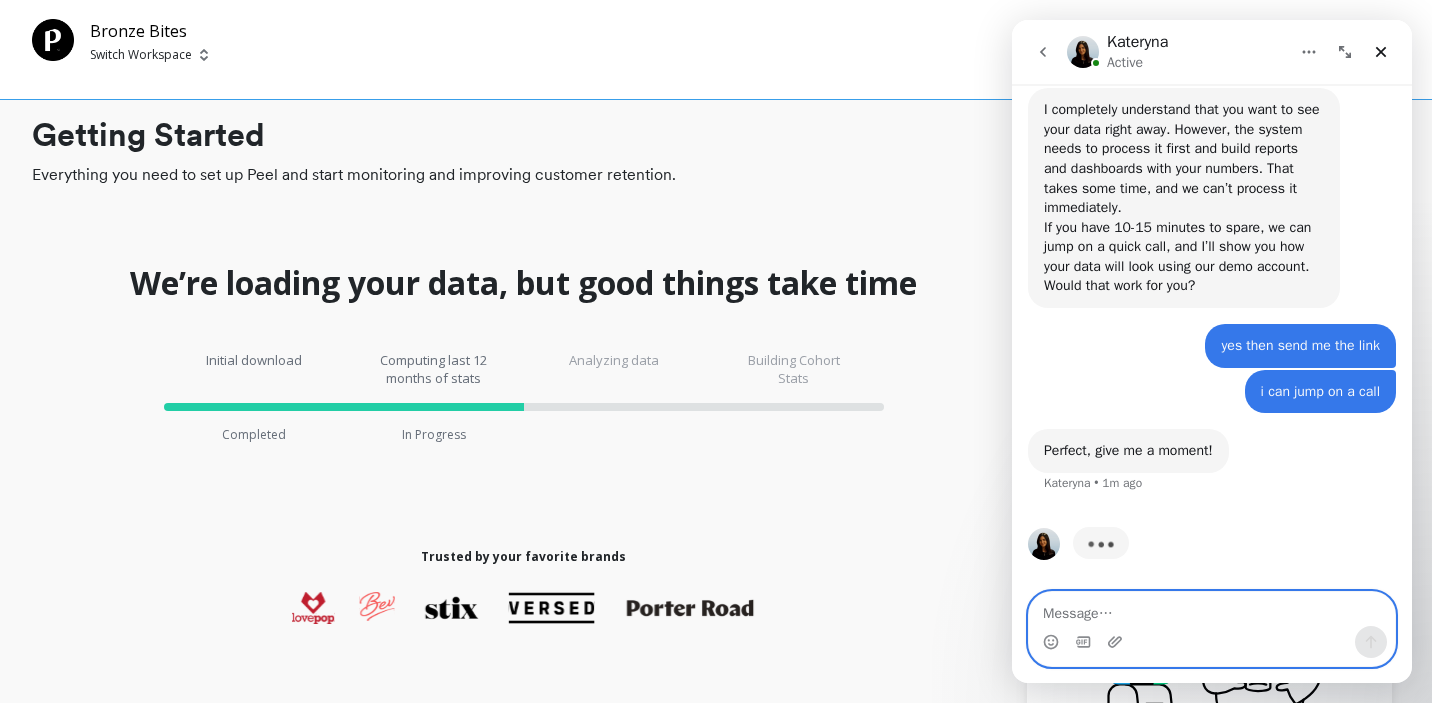 click at bounding box center [1212, 609] 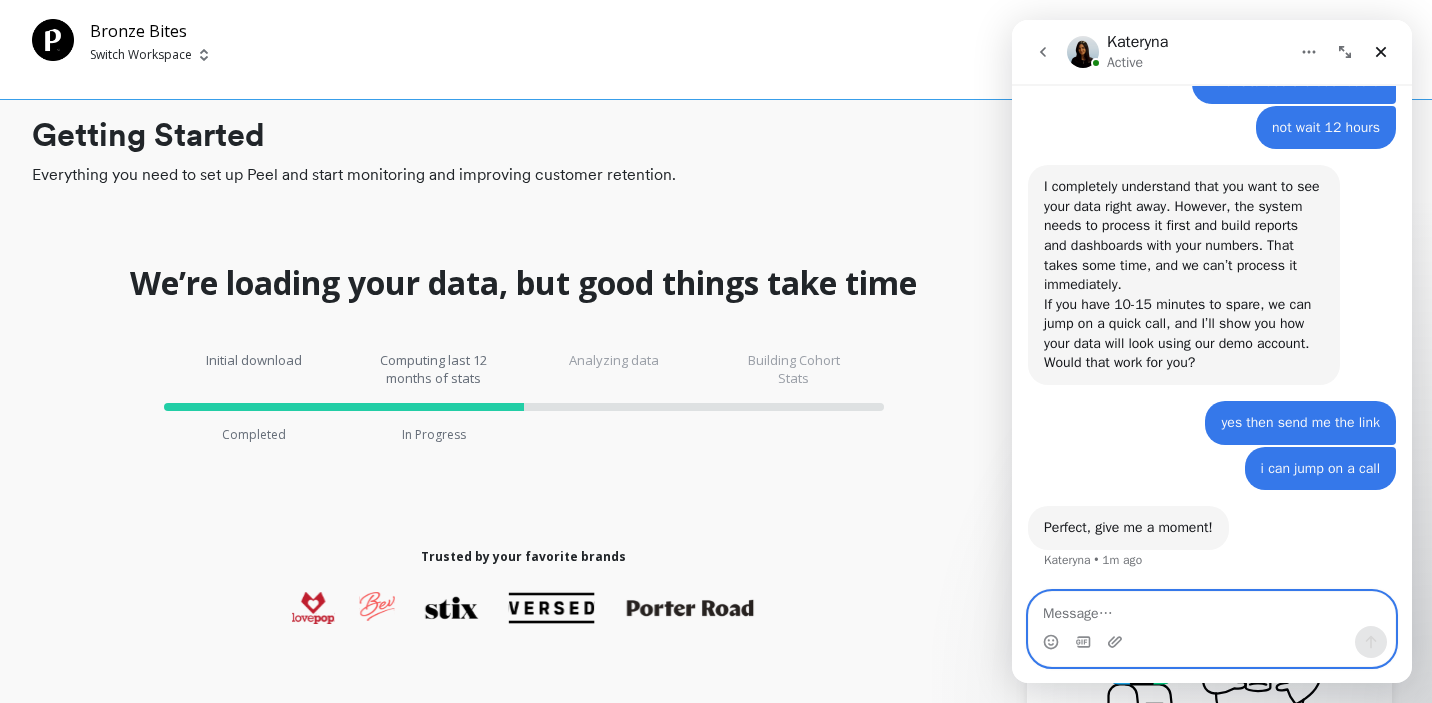 scroll, scrollTop: 746, scrollLeft: 0, axis: vertical 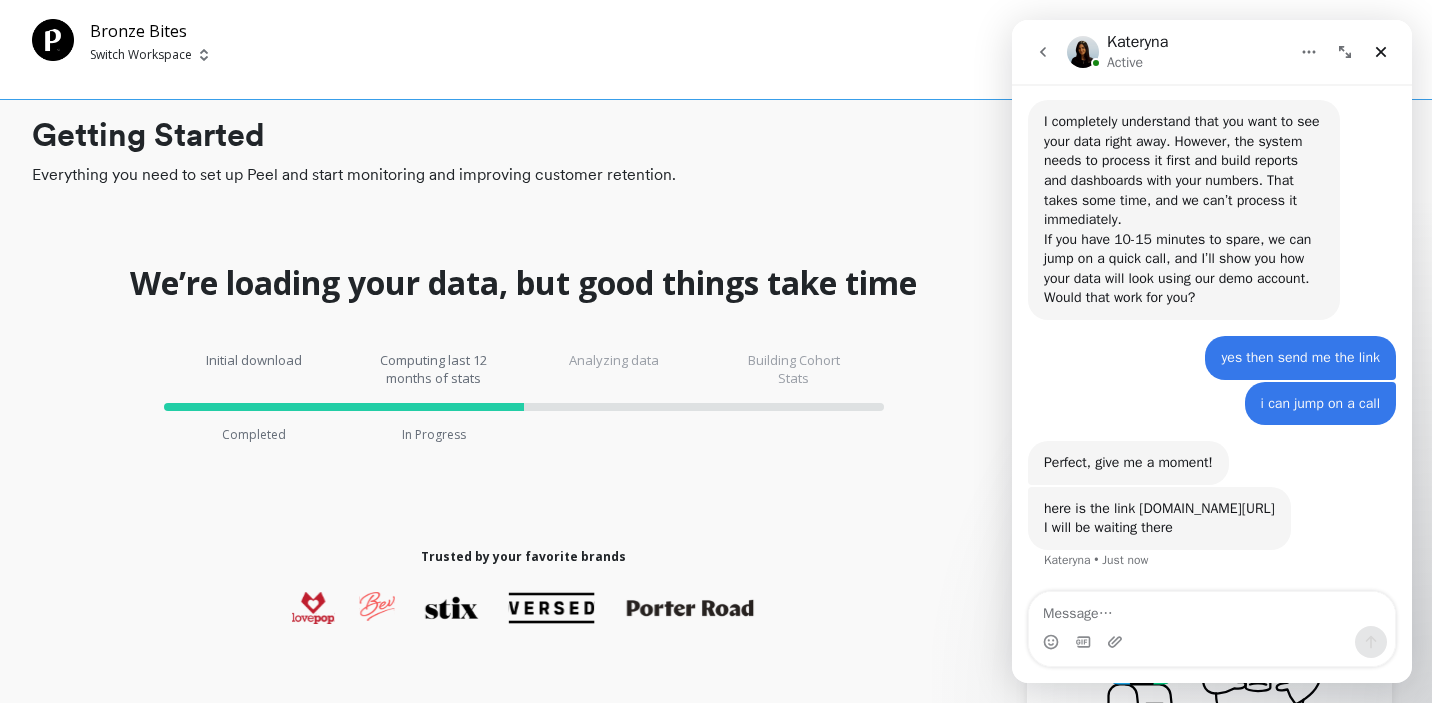 drag, startPoint x: 1145, startPoint y: 490, endPoint x: 1164, endPoint y: 515, distance: 31.400637 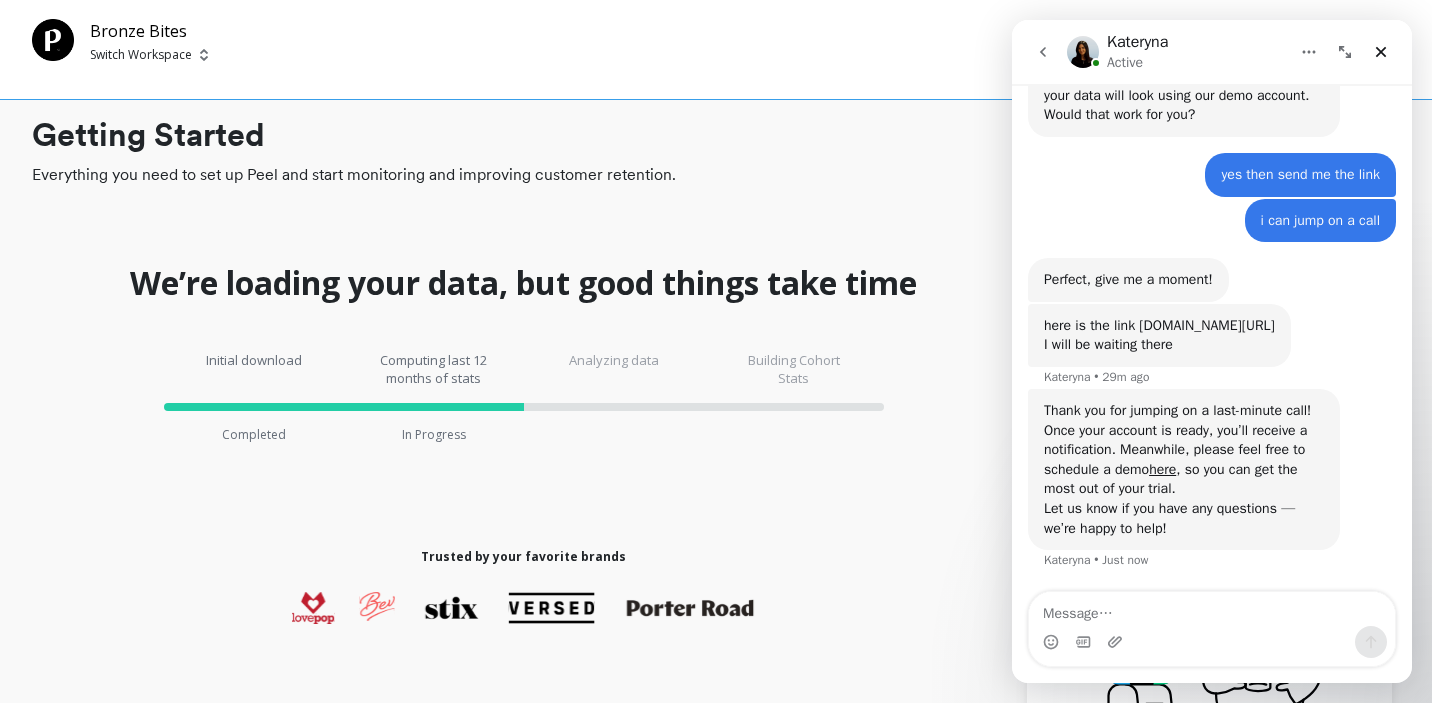 scroll, scrollTop: 1034, scrollLeft: 0, axis: vertical 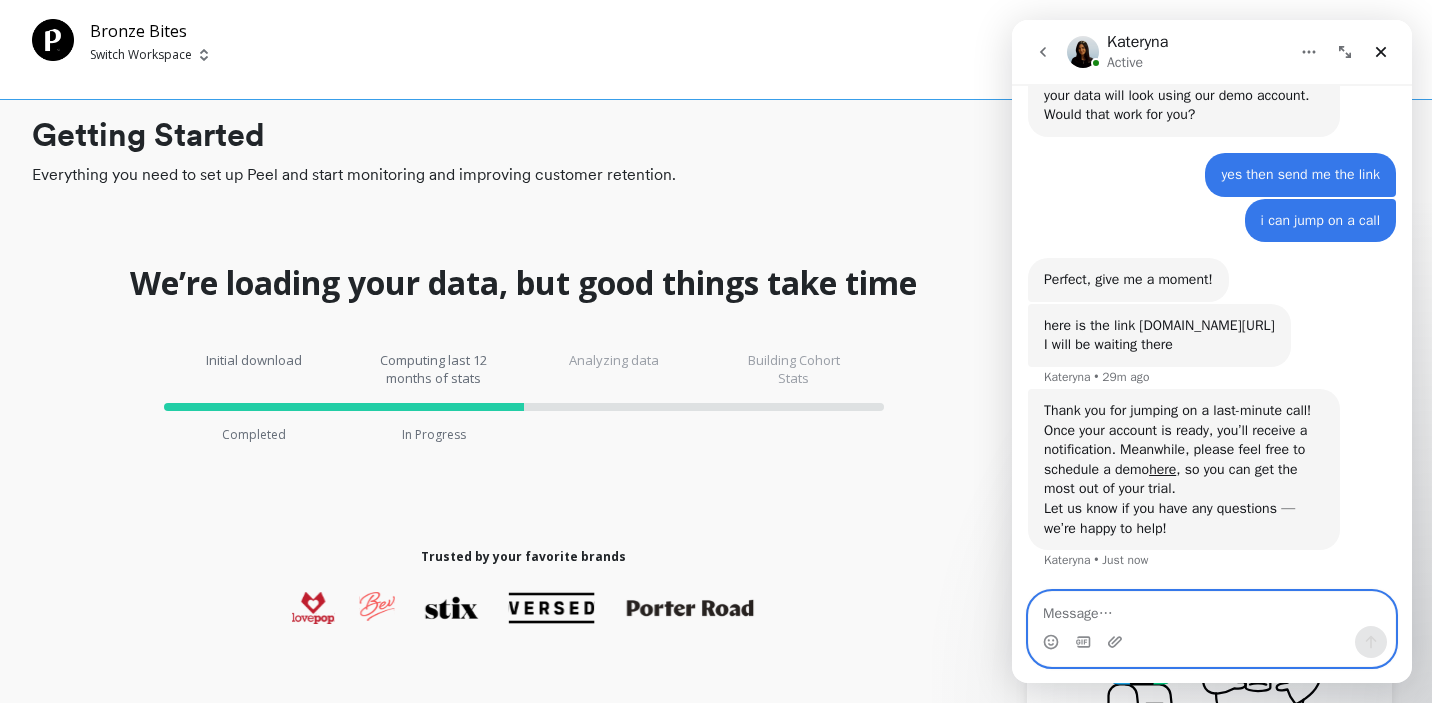 click at bounding box center [1212, 609] 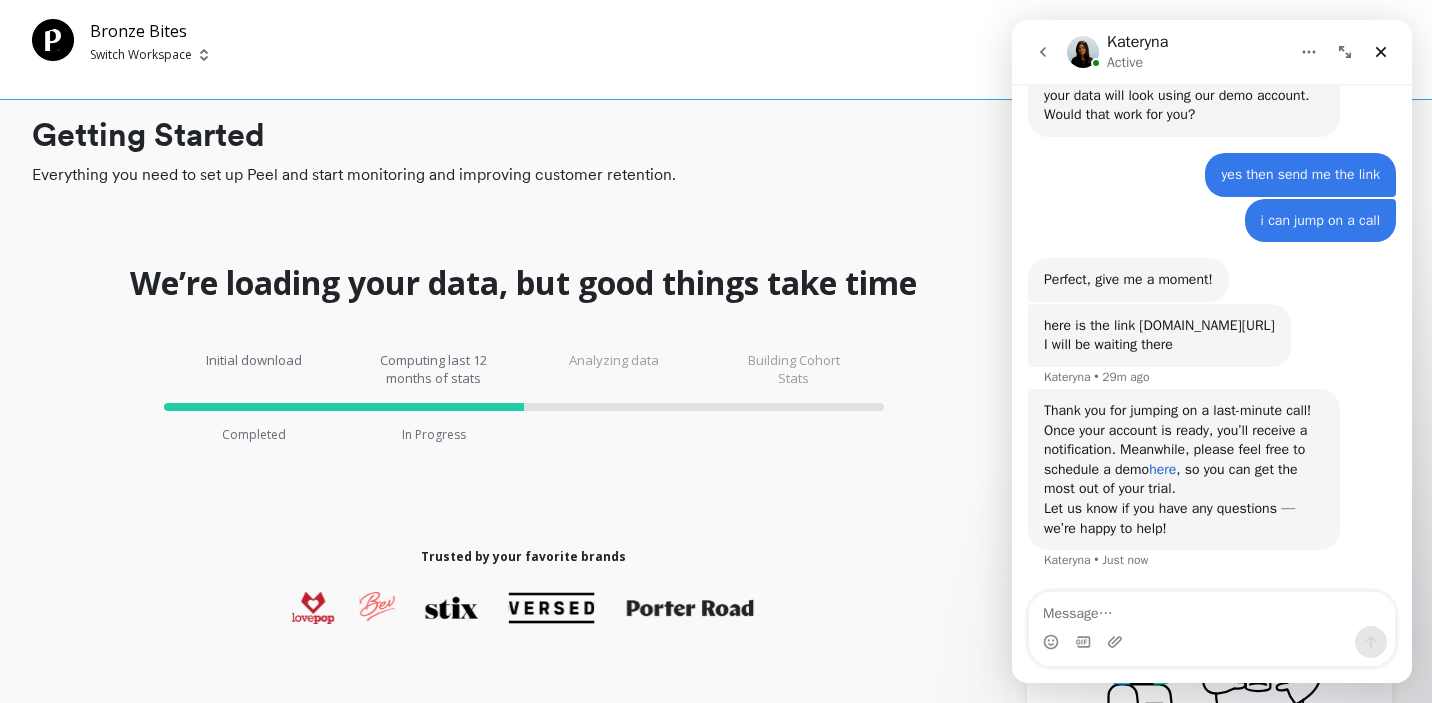 click on "here" at bounding box center [1162, 469] 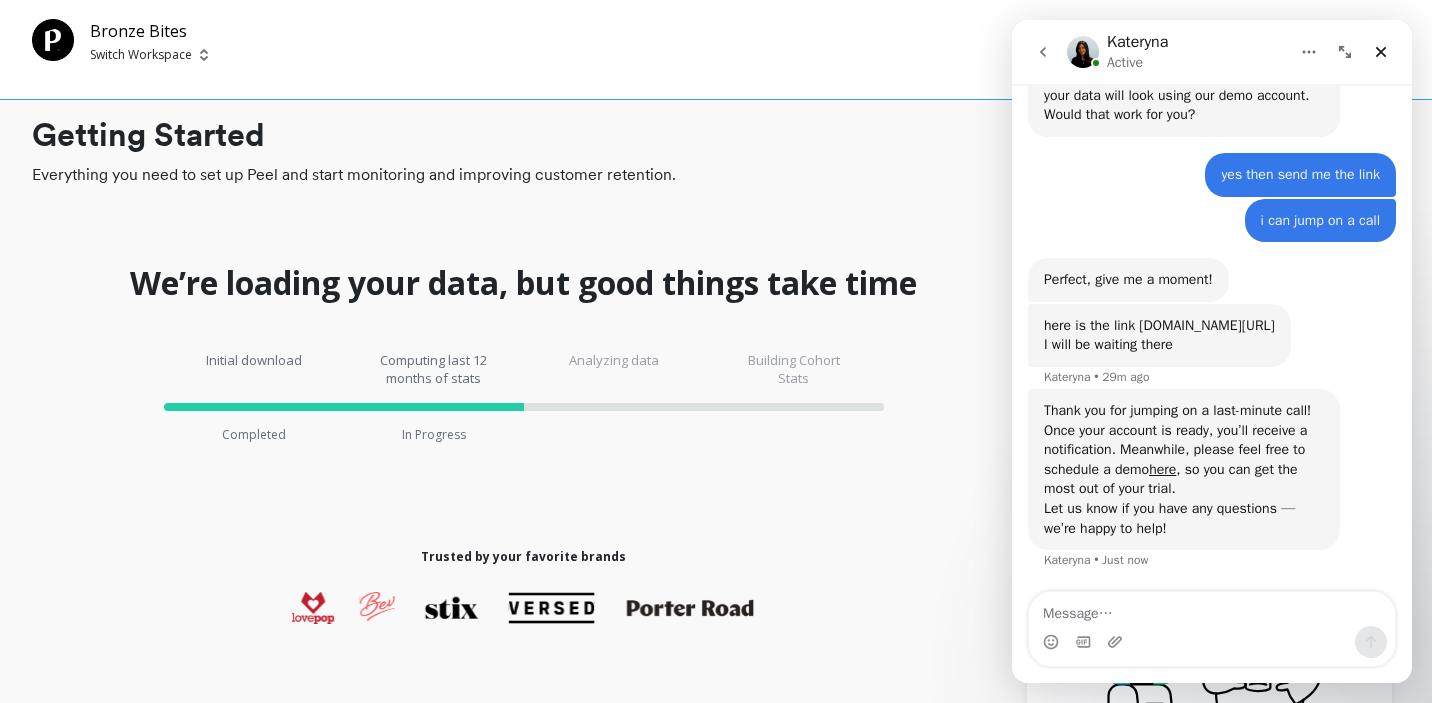 click 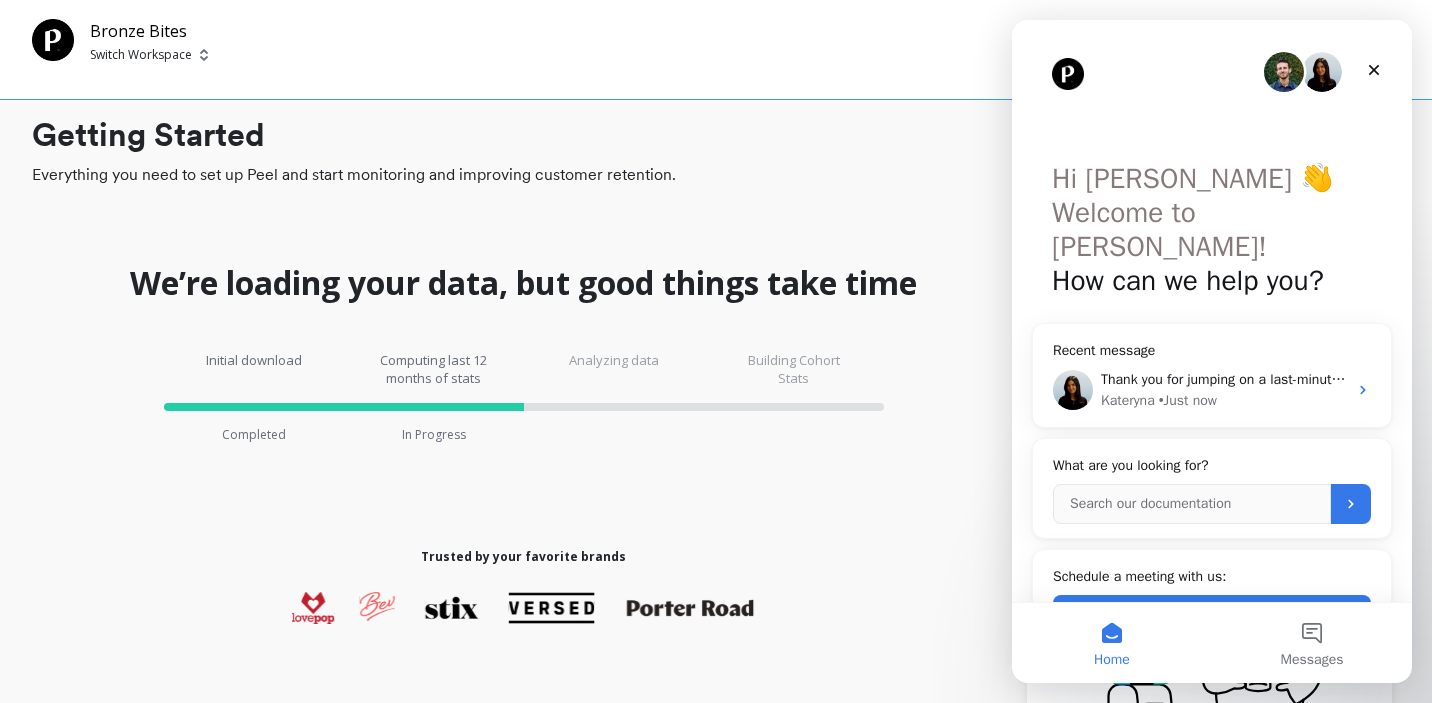 scroll, scrollTop: 0, scrollLeft: 0, axis: both 